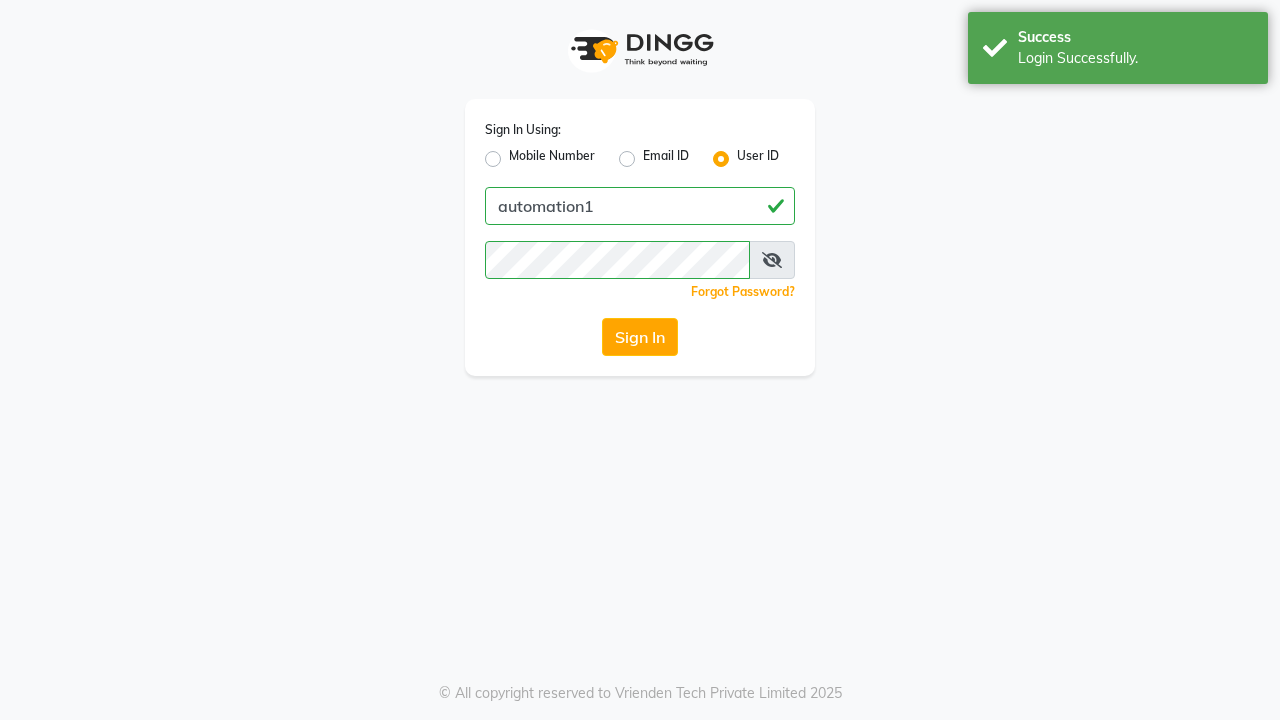 scroll, scrollTop: 0, scrollLeft: 0, axis: both 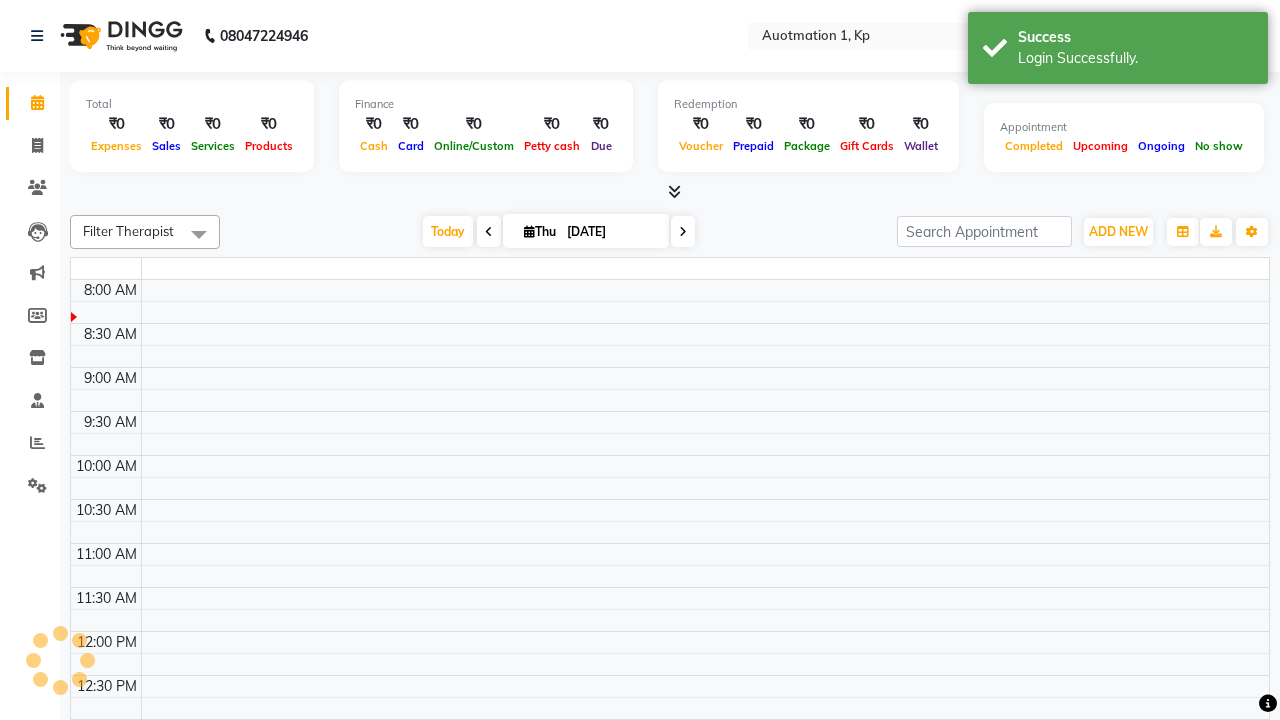 select on "en" 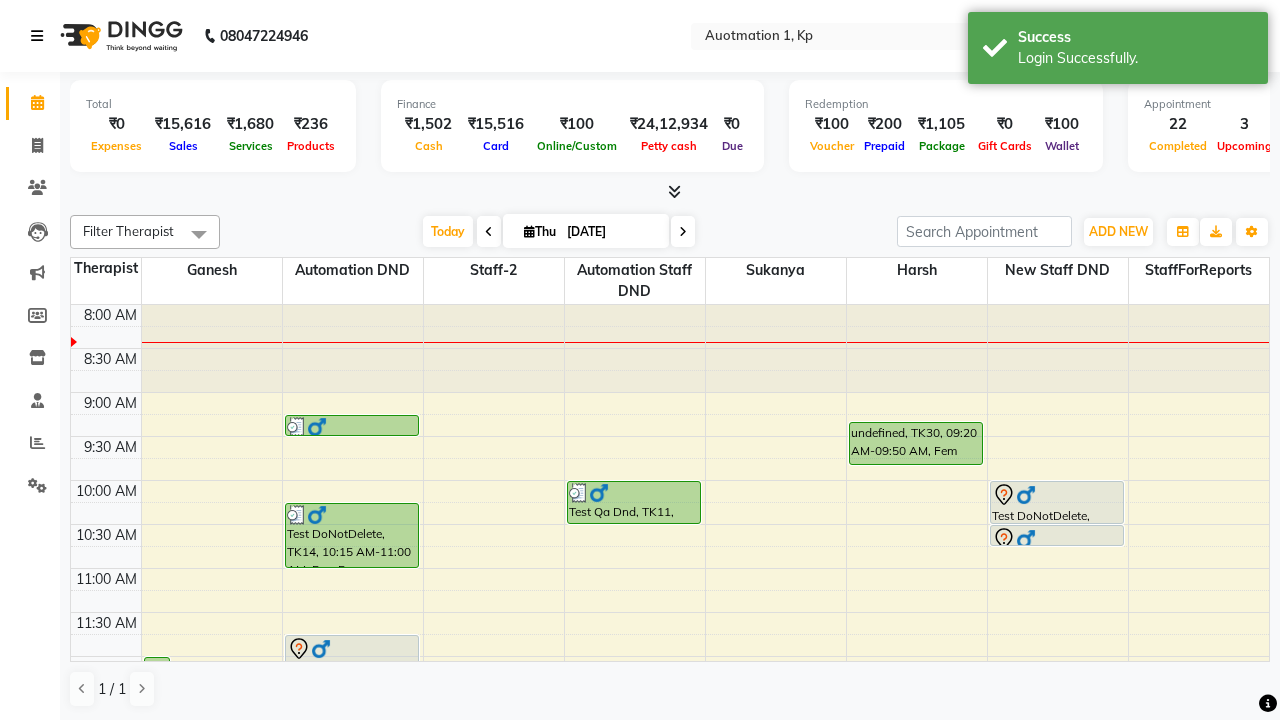 click at bounding box center (37, 36) 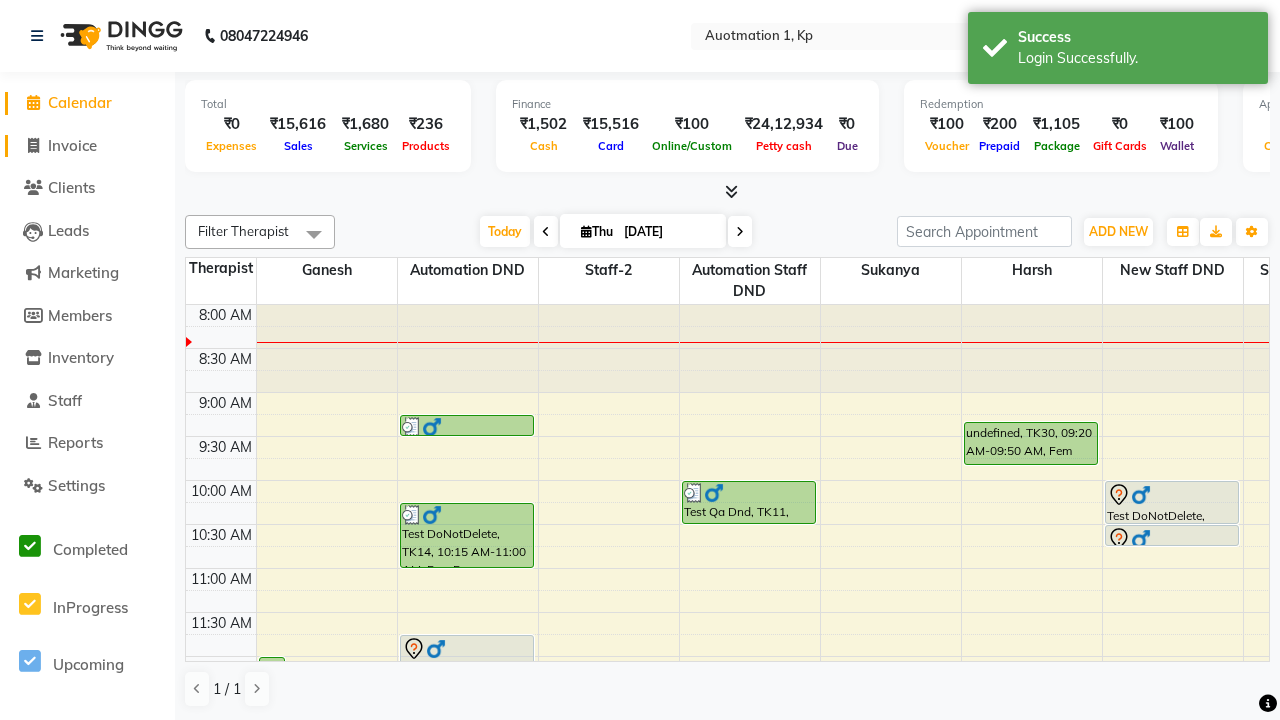 click on "Invoice" 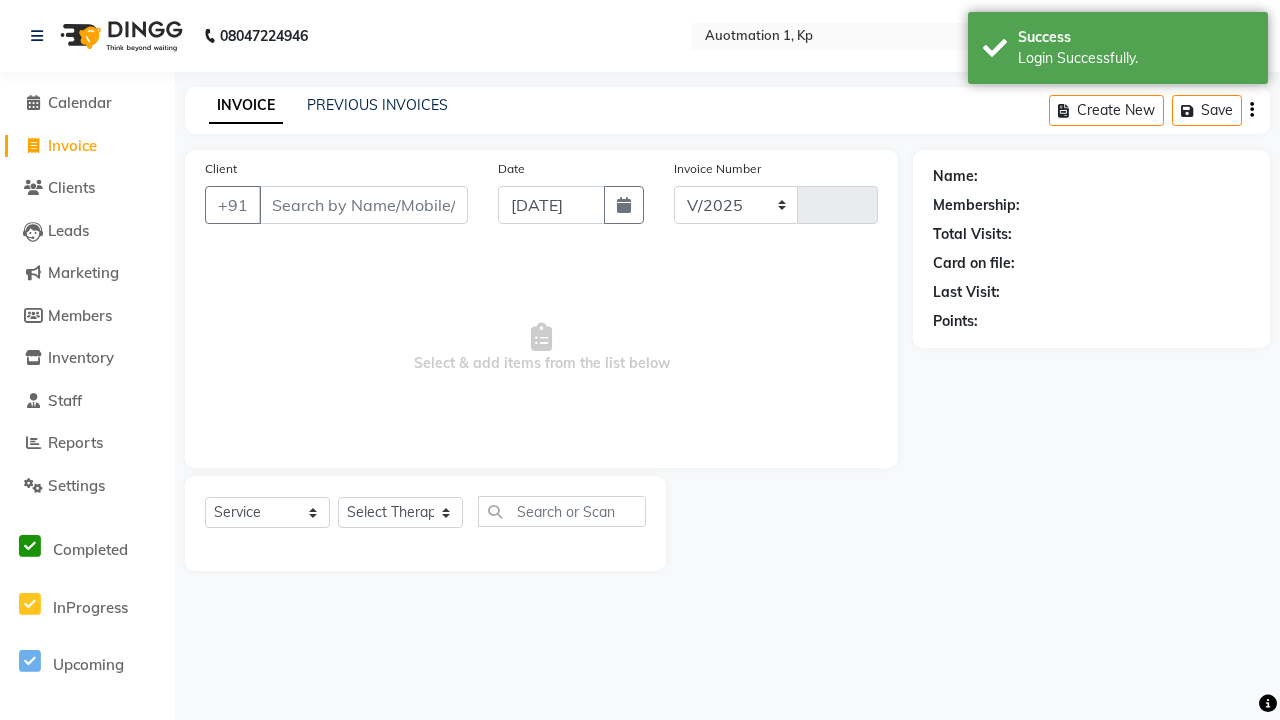 select on "150" 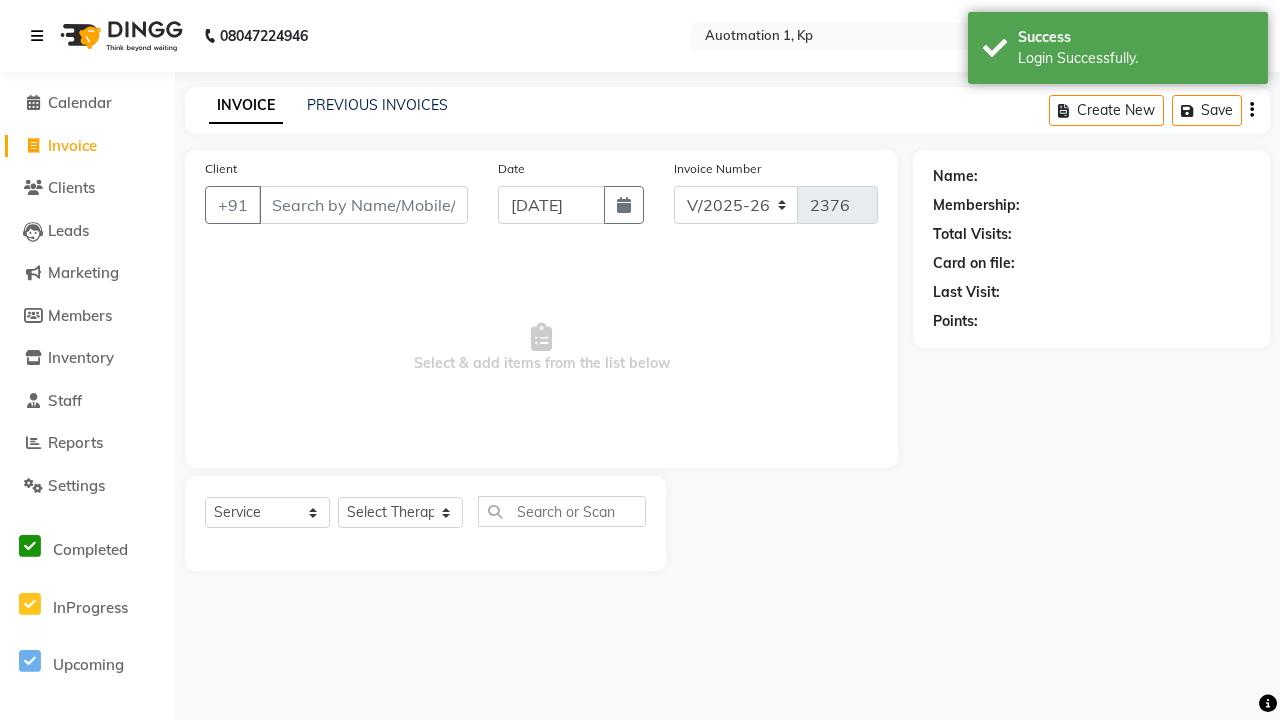 click at bounding box center [37, 36] 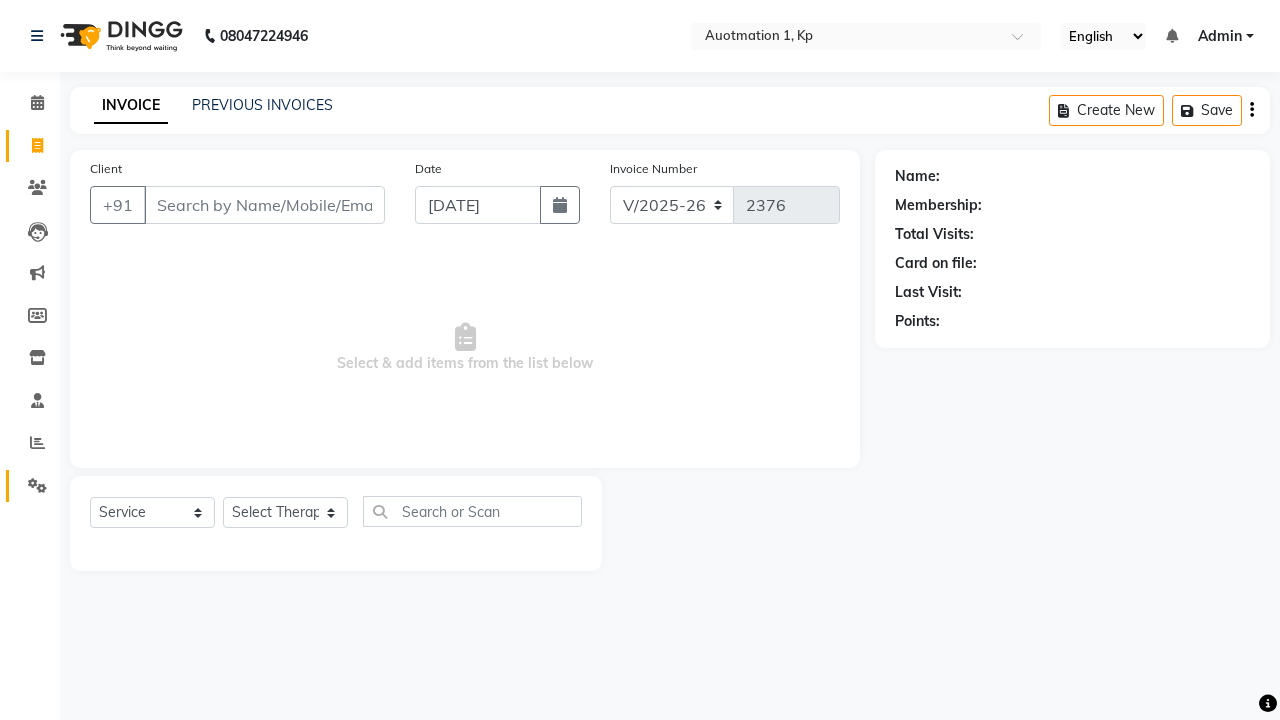 click 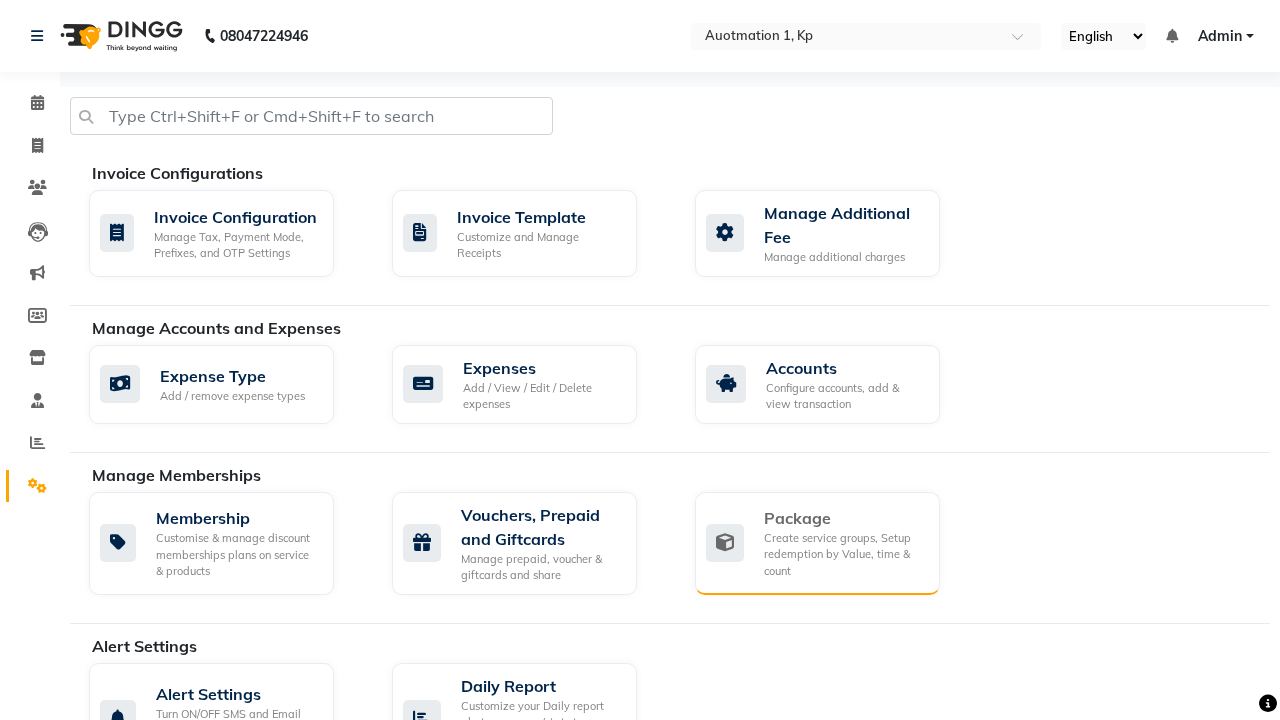 click on "Package" 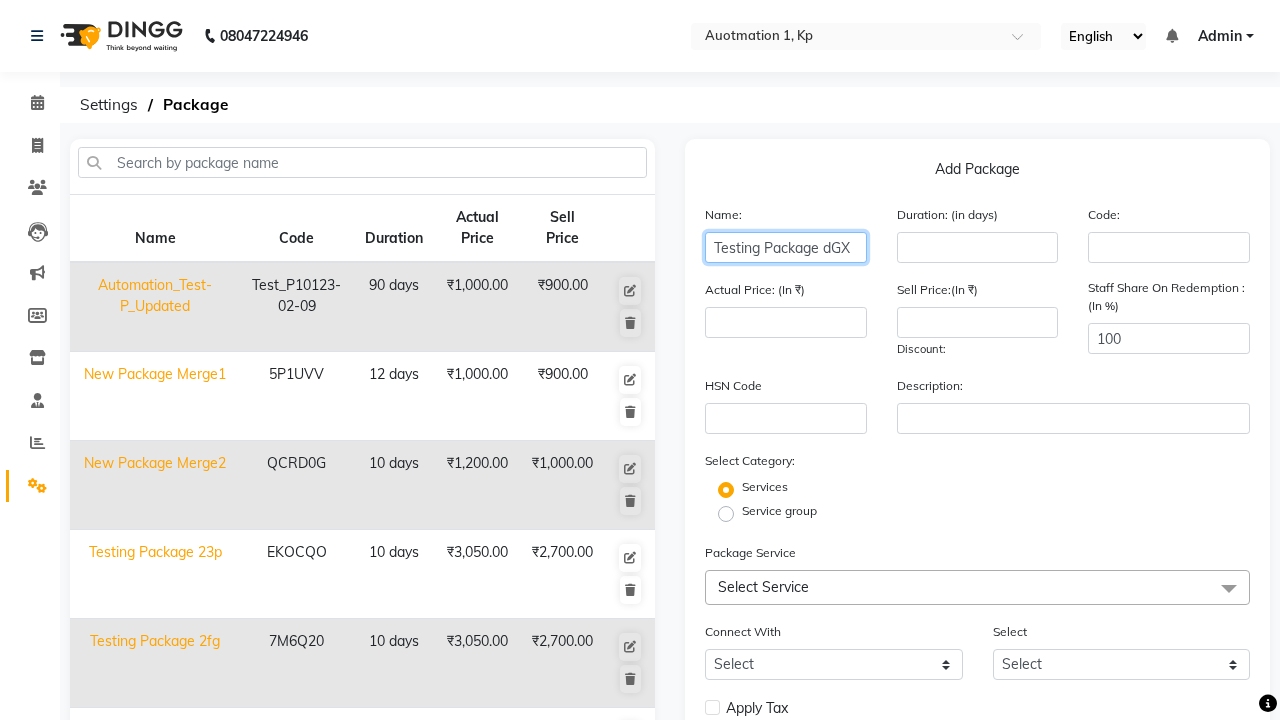 type on "Testing Package dGX" 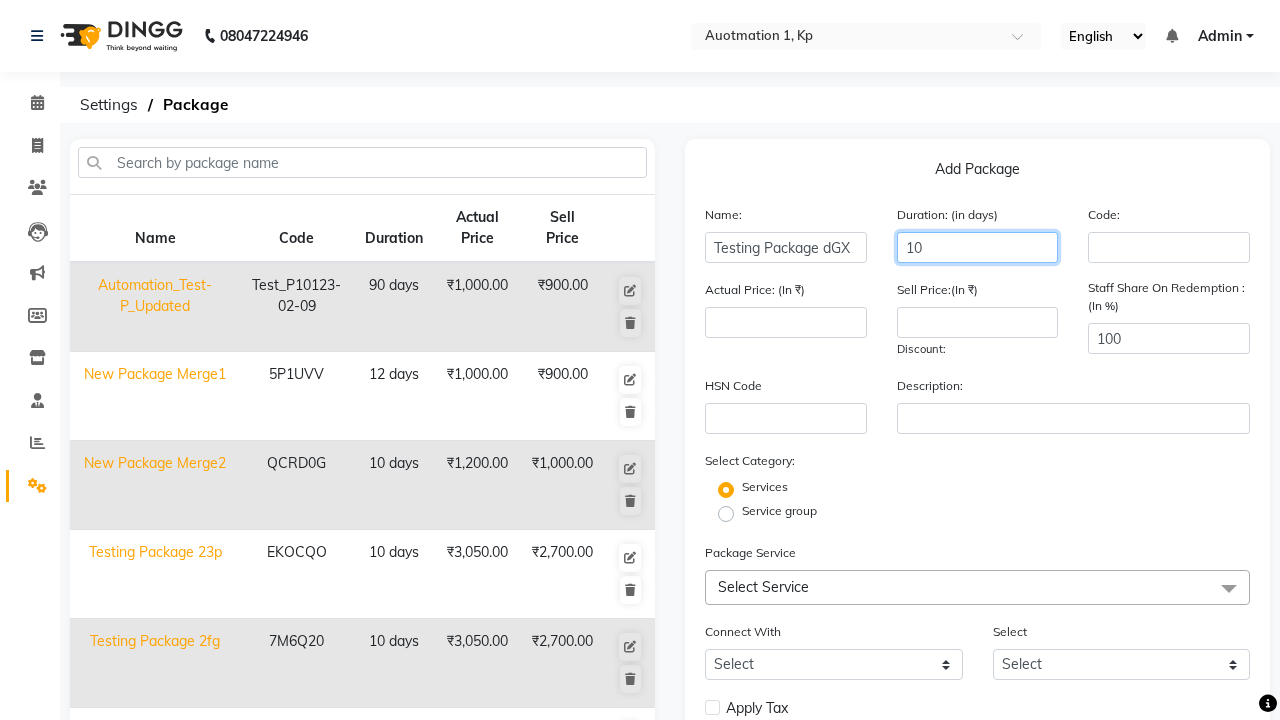 type on "10" 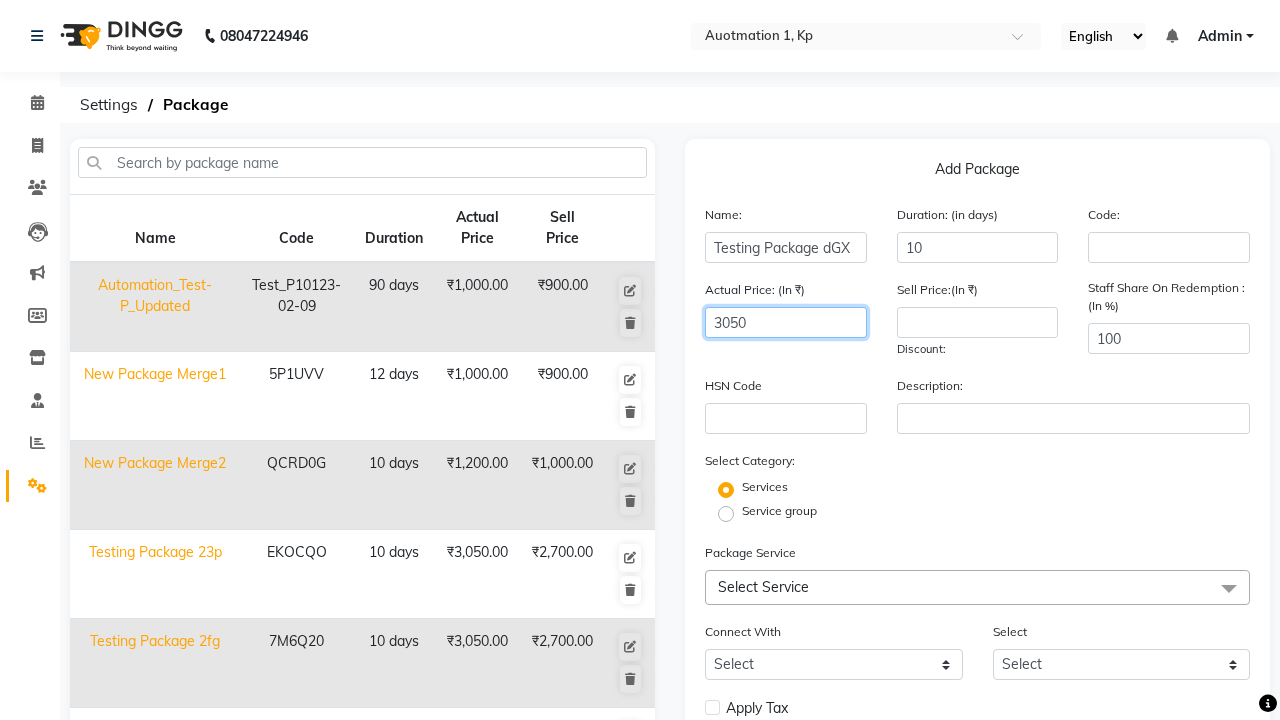 type on "3050" 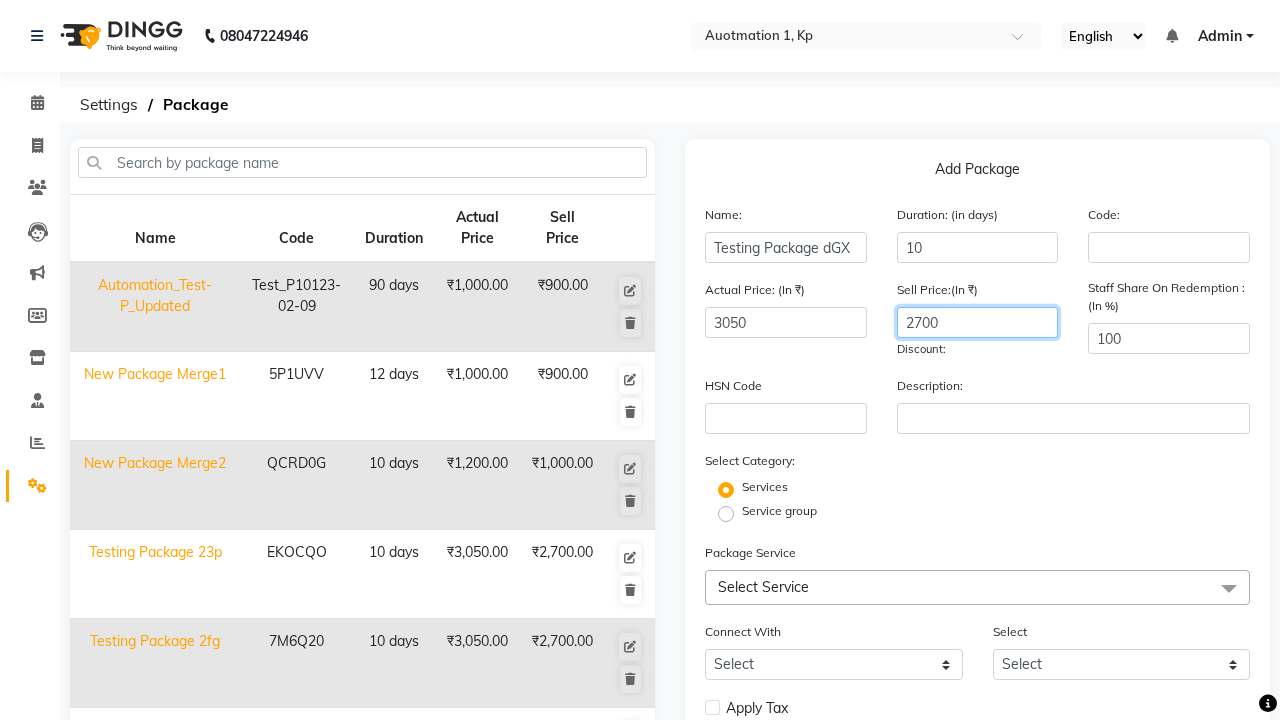 type on "2700" 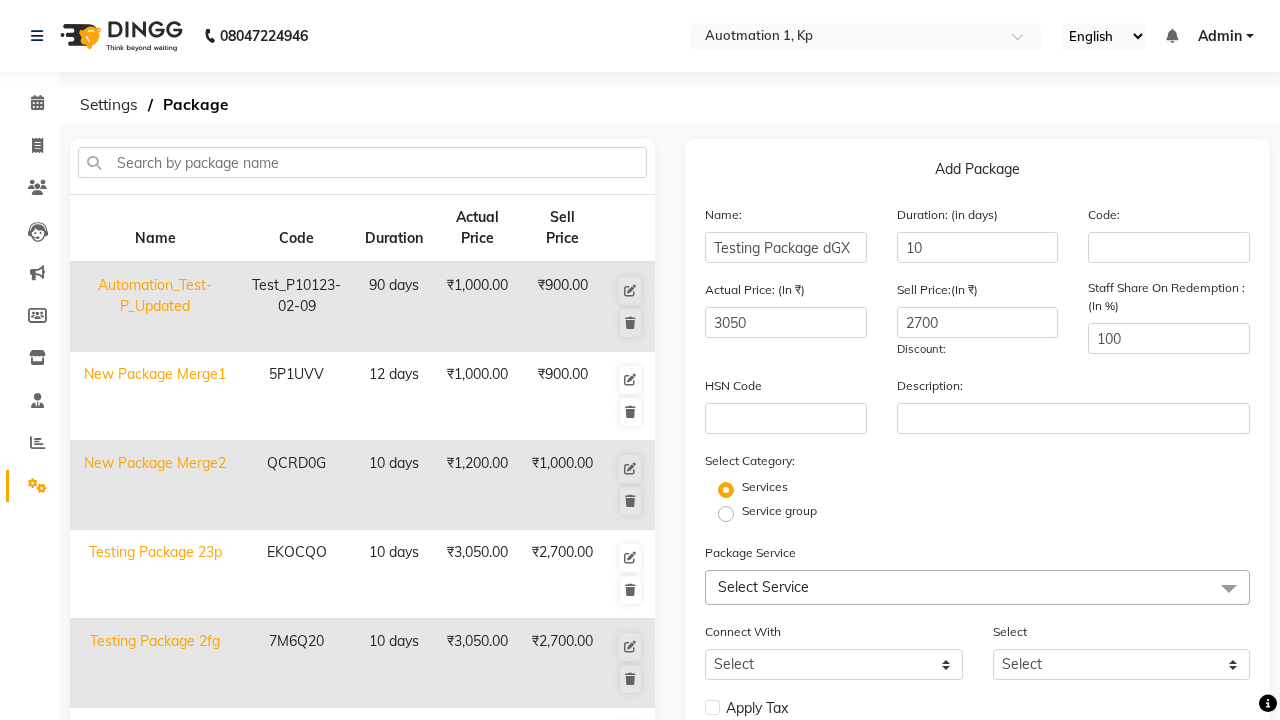 click on "Service group" 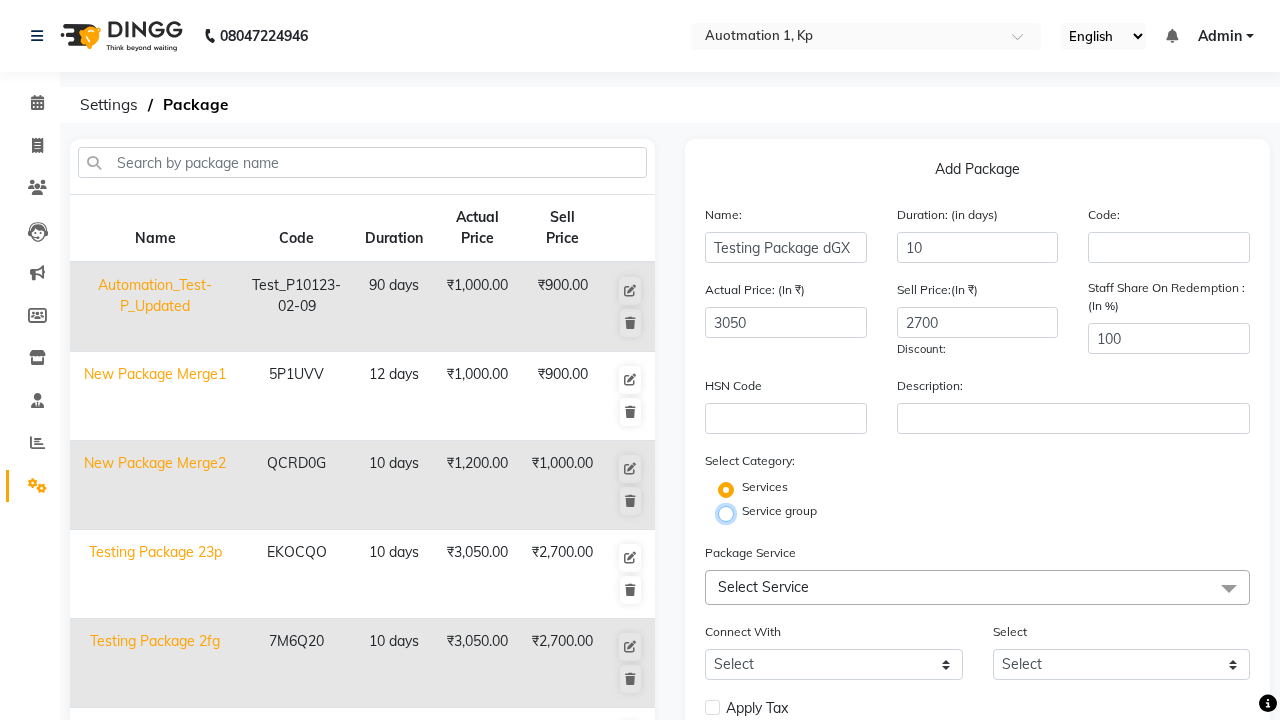 click on "Service group" at bounding box center [732, 512] 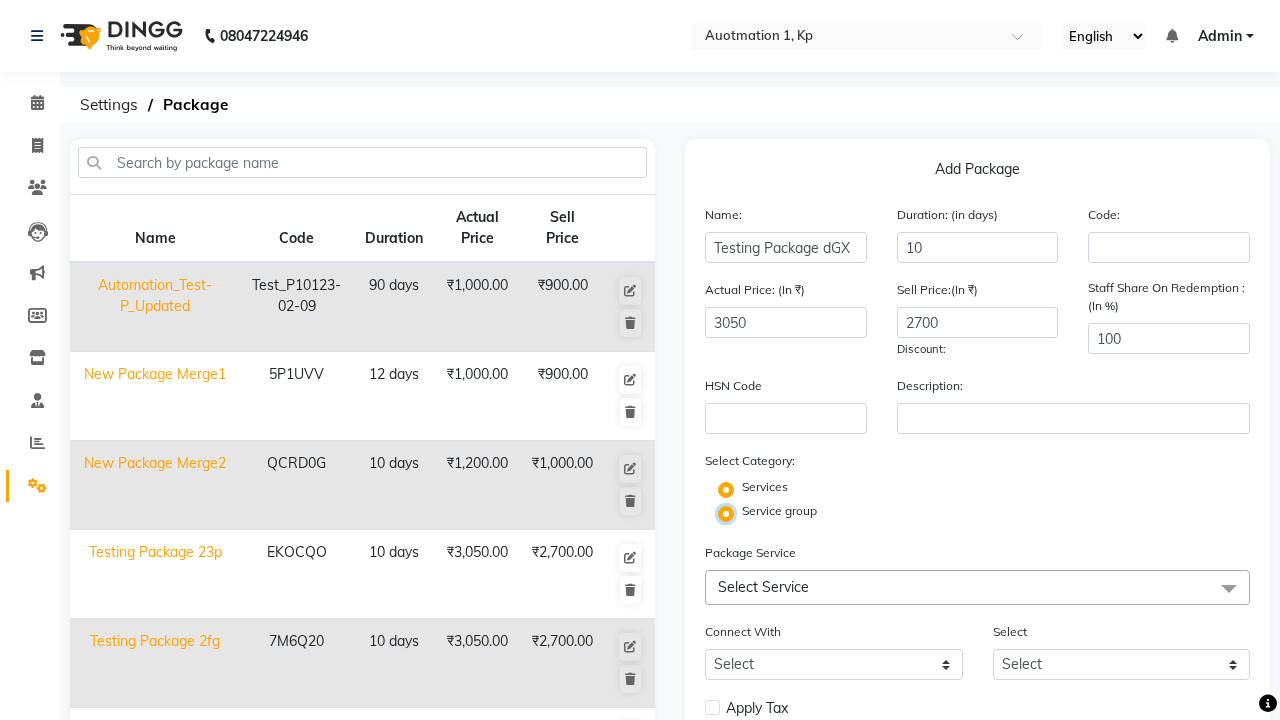 radio on "false" 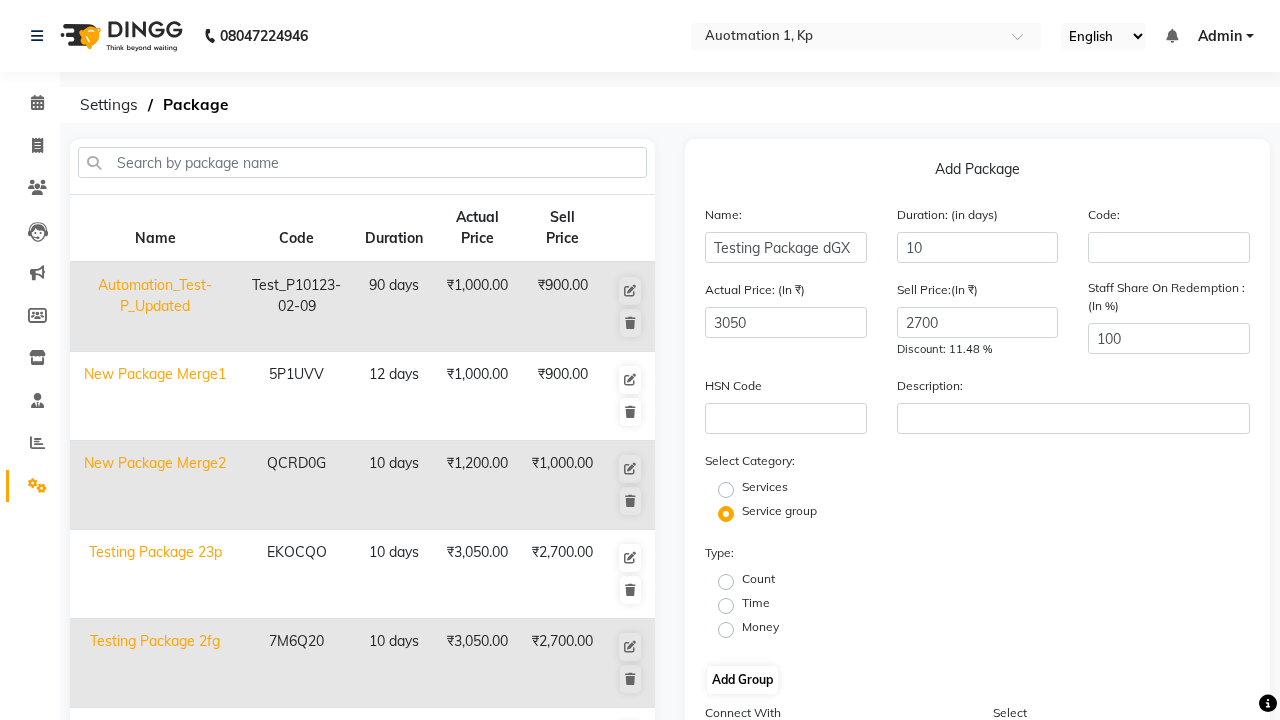 click on "Time" 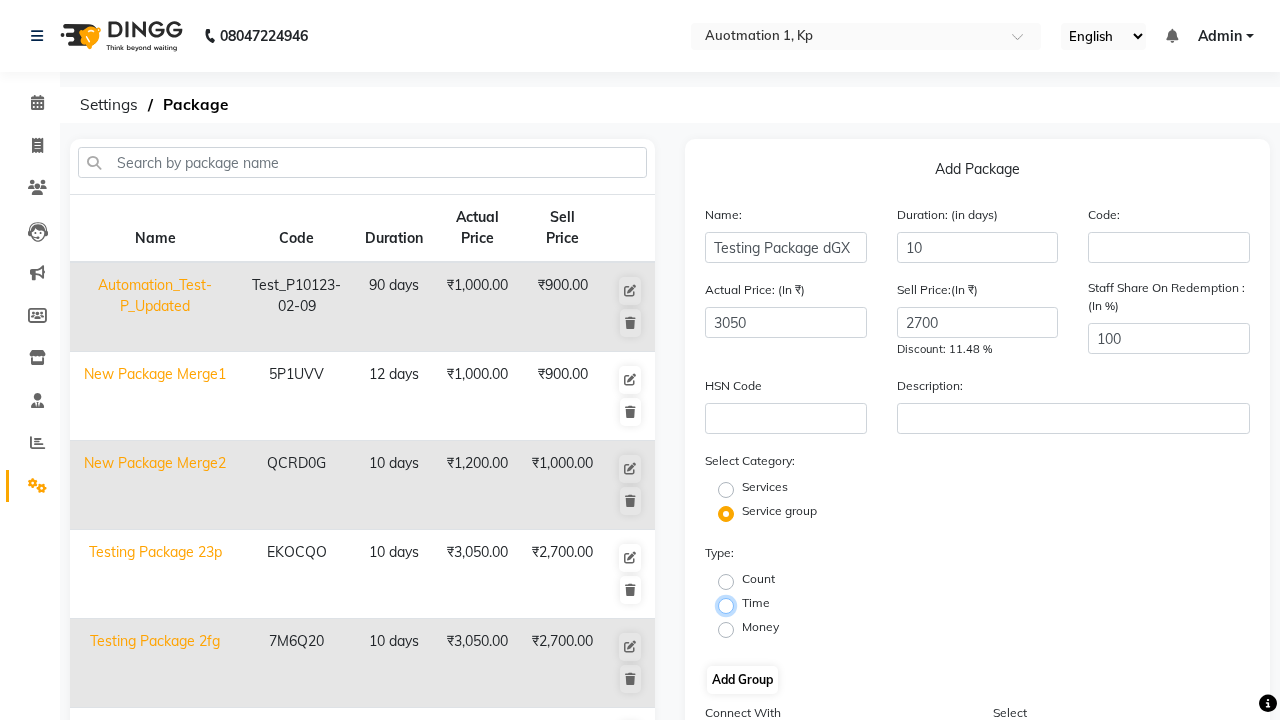 click on "Time" at bounding box center [732, 604] 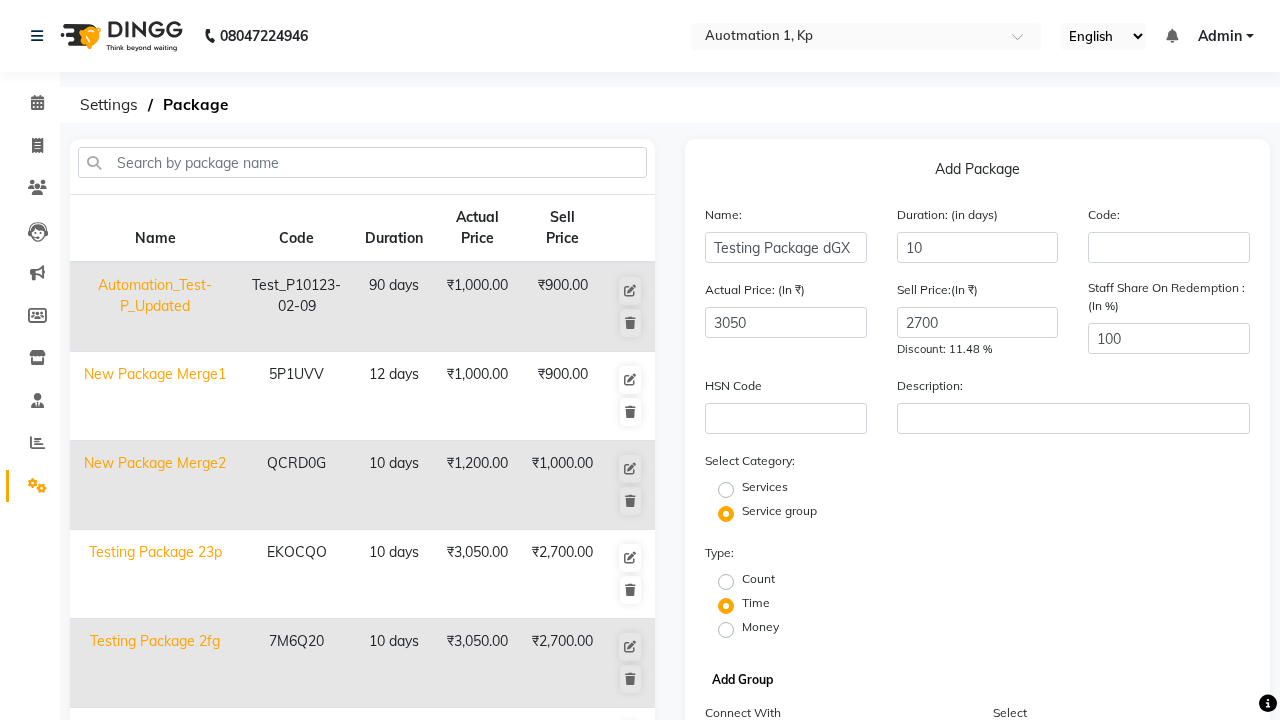 click on "Add Group" 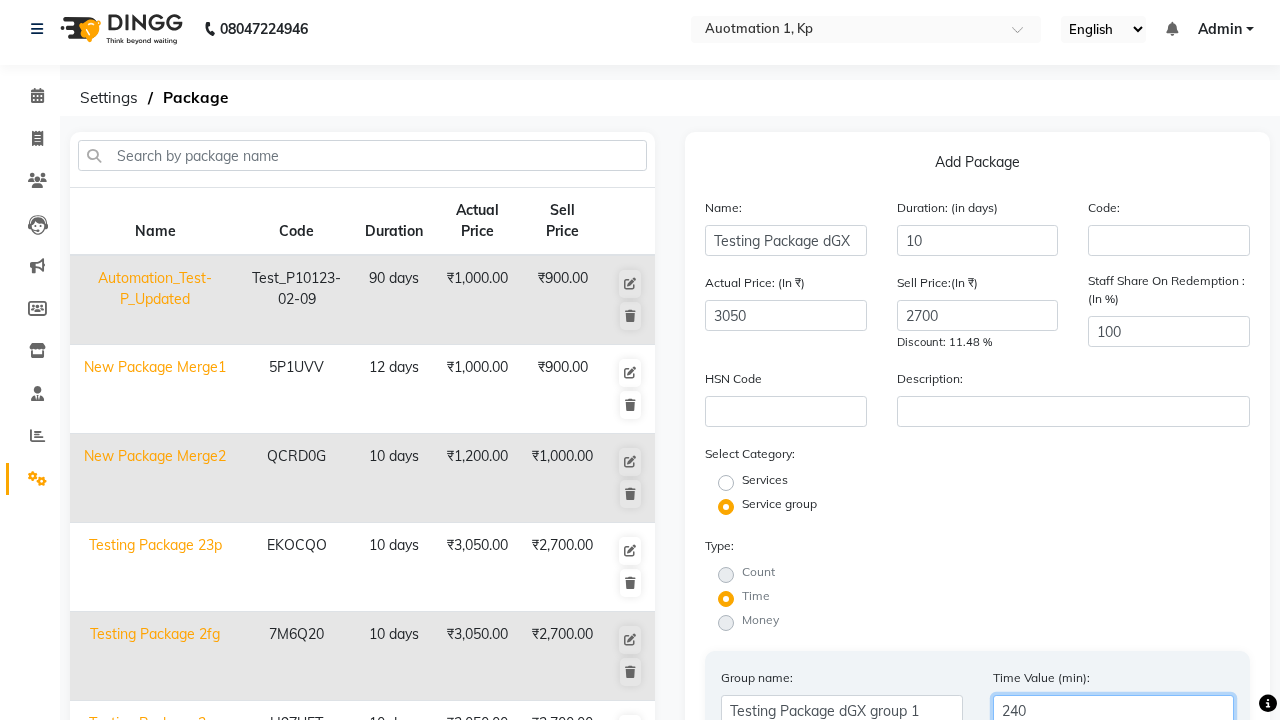 type on "240" 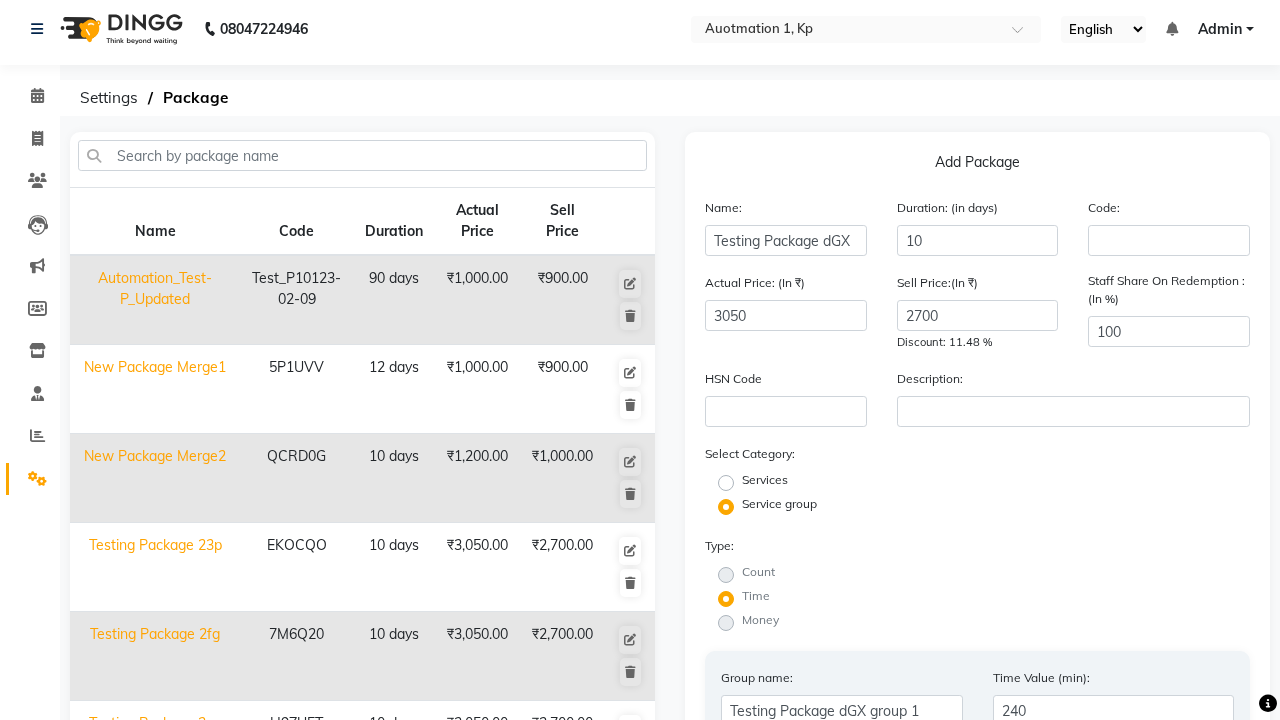 click on "All Services" 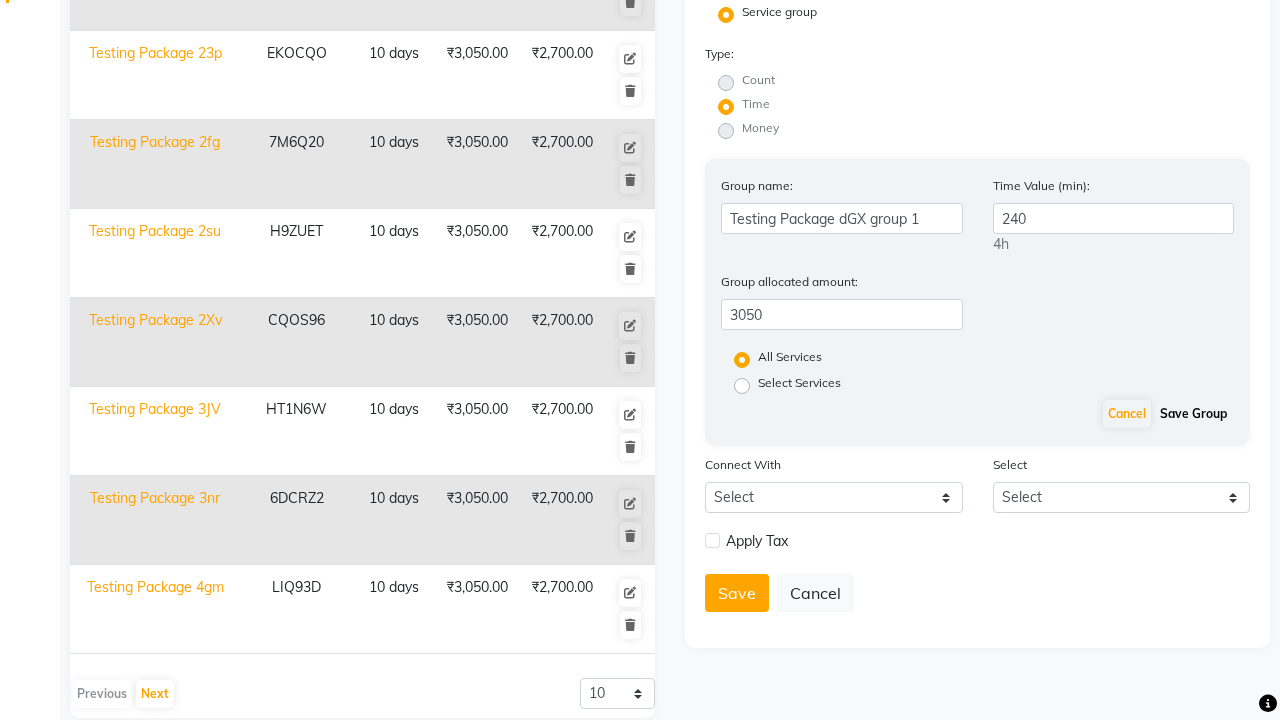 click on "Save Group" 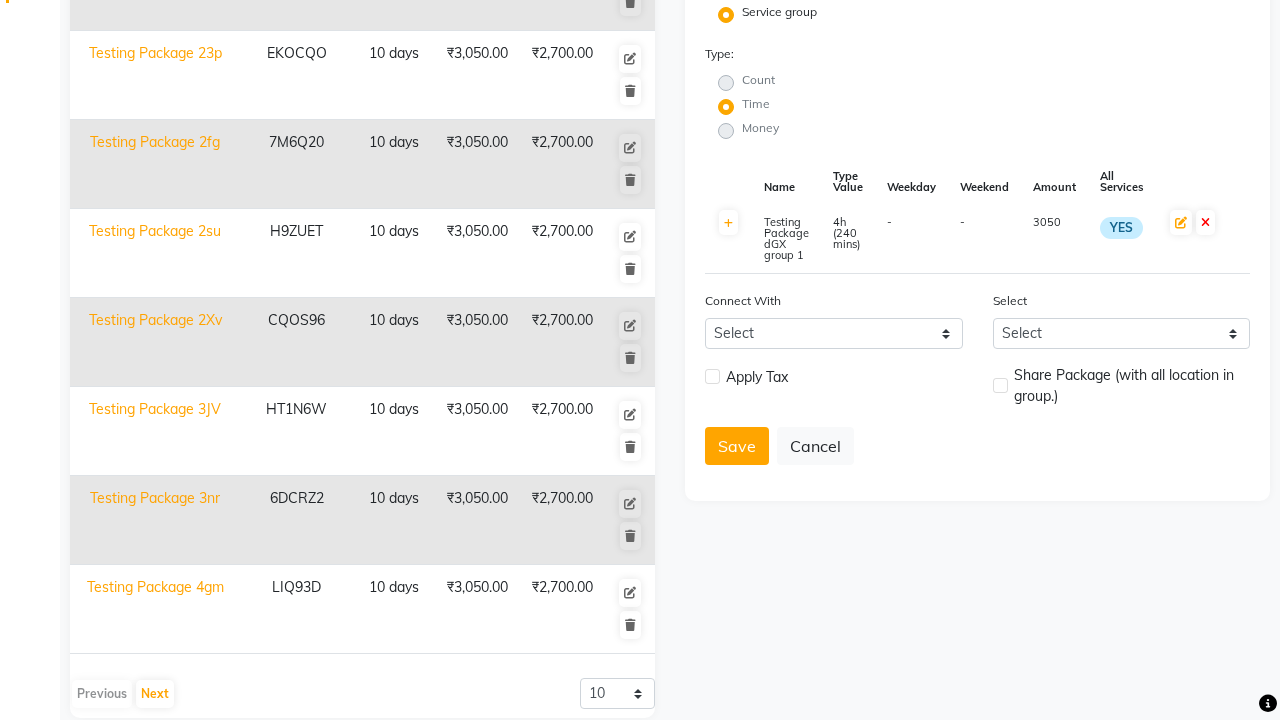 click 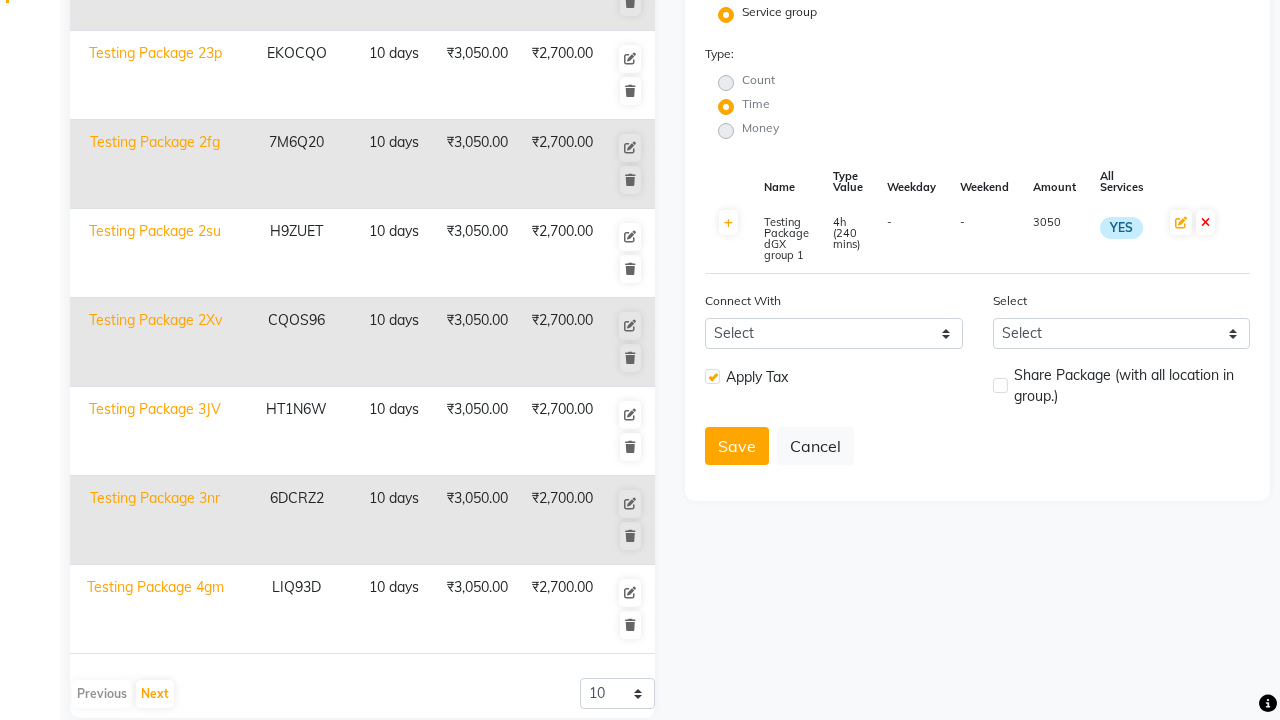 click 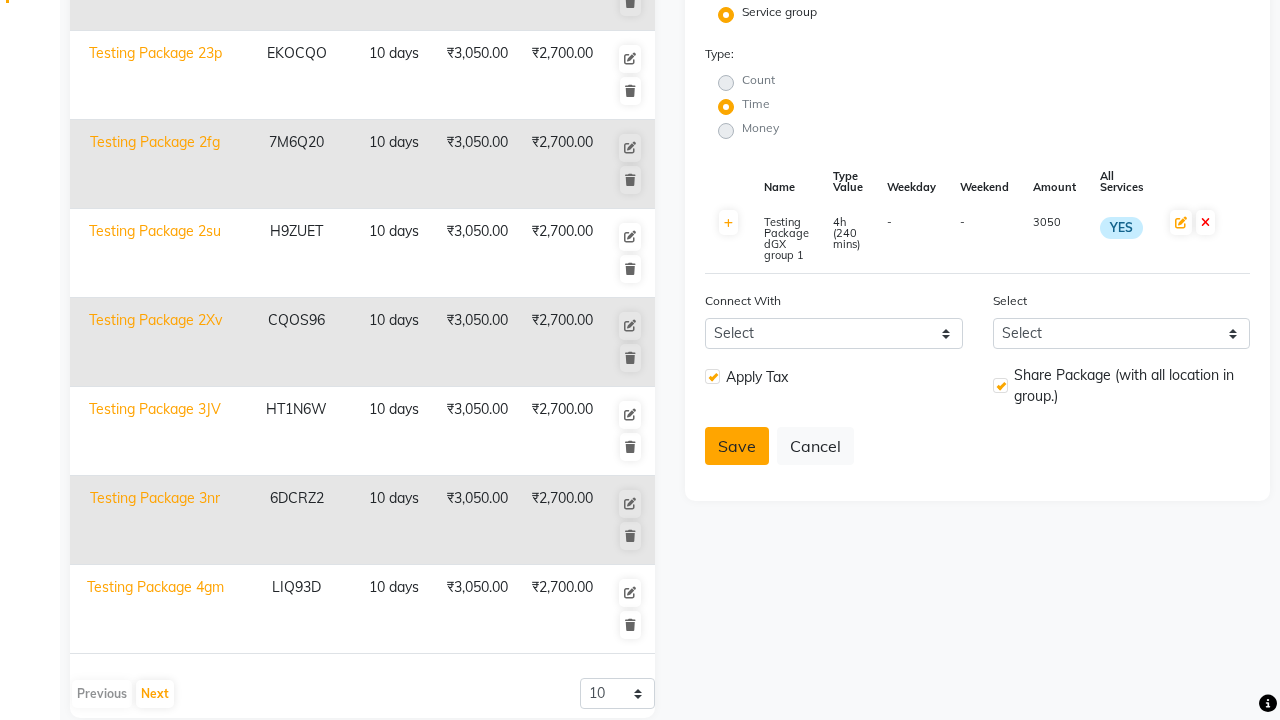 click on "Save" 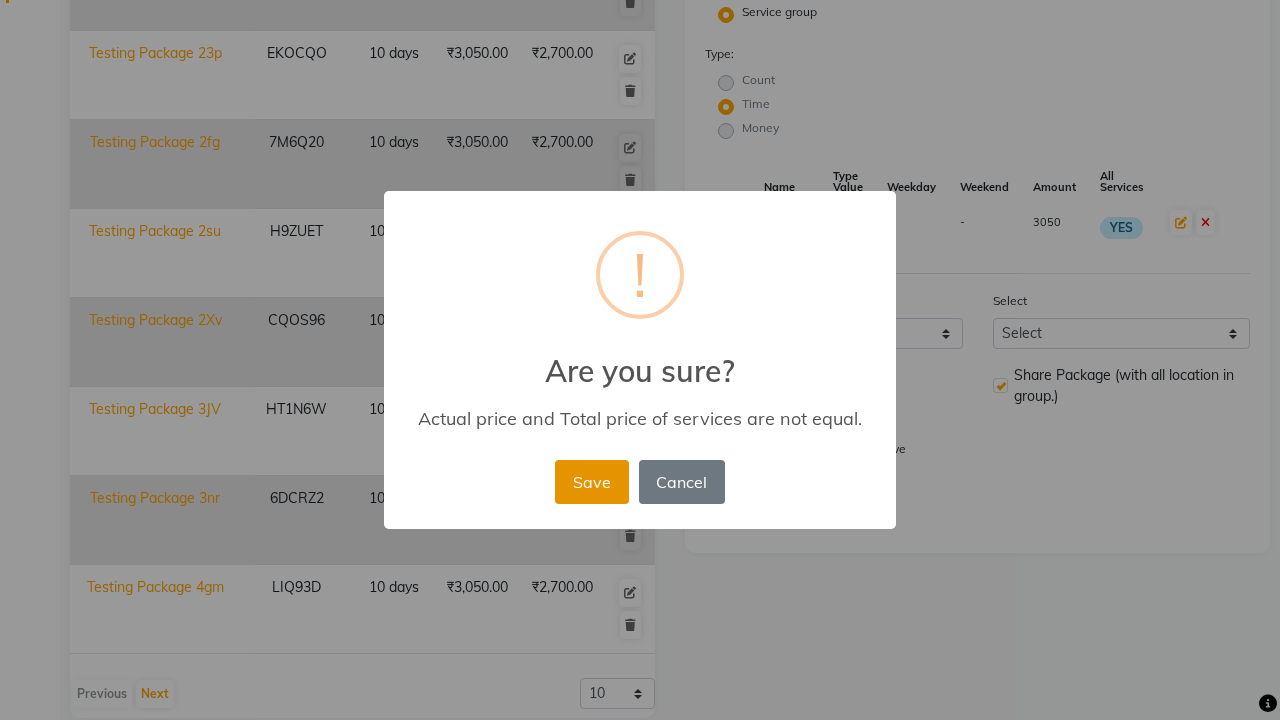 click on "Save" at bounding box center [591, 482] 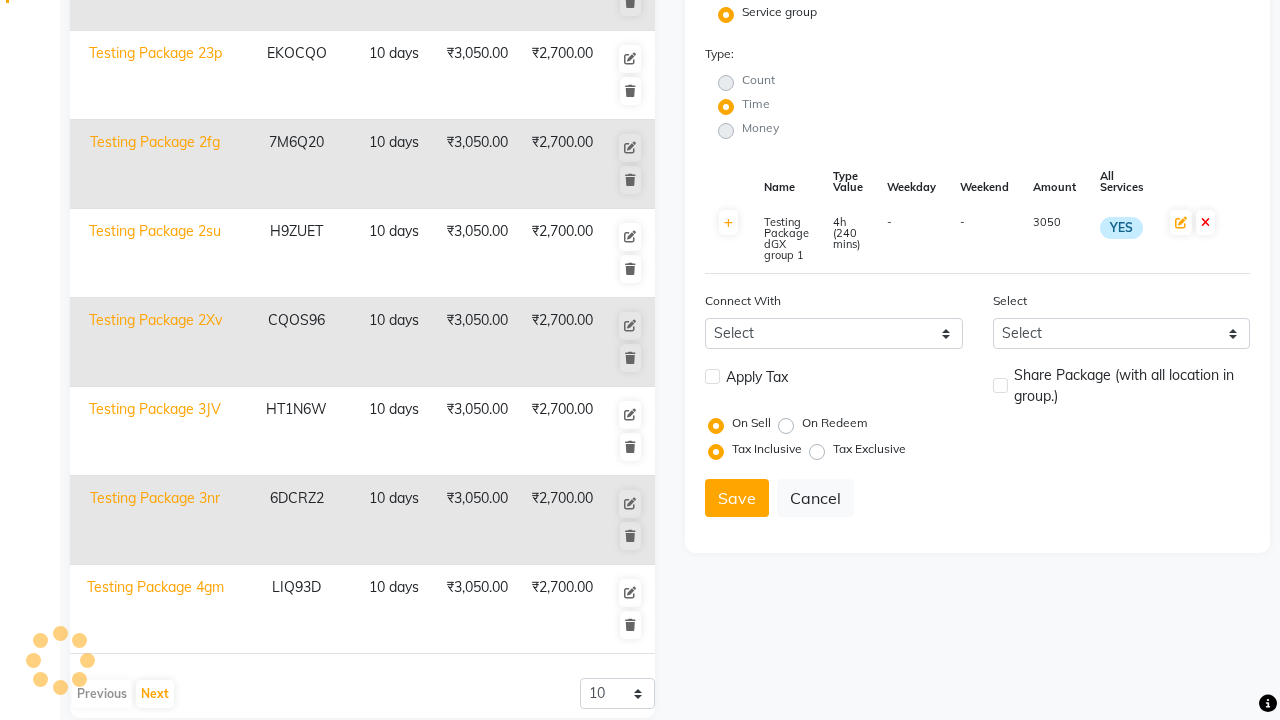 type 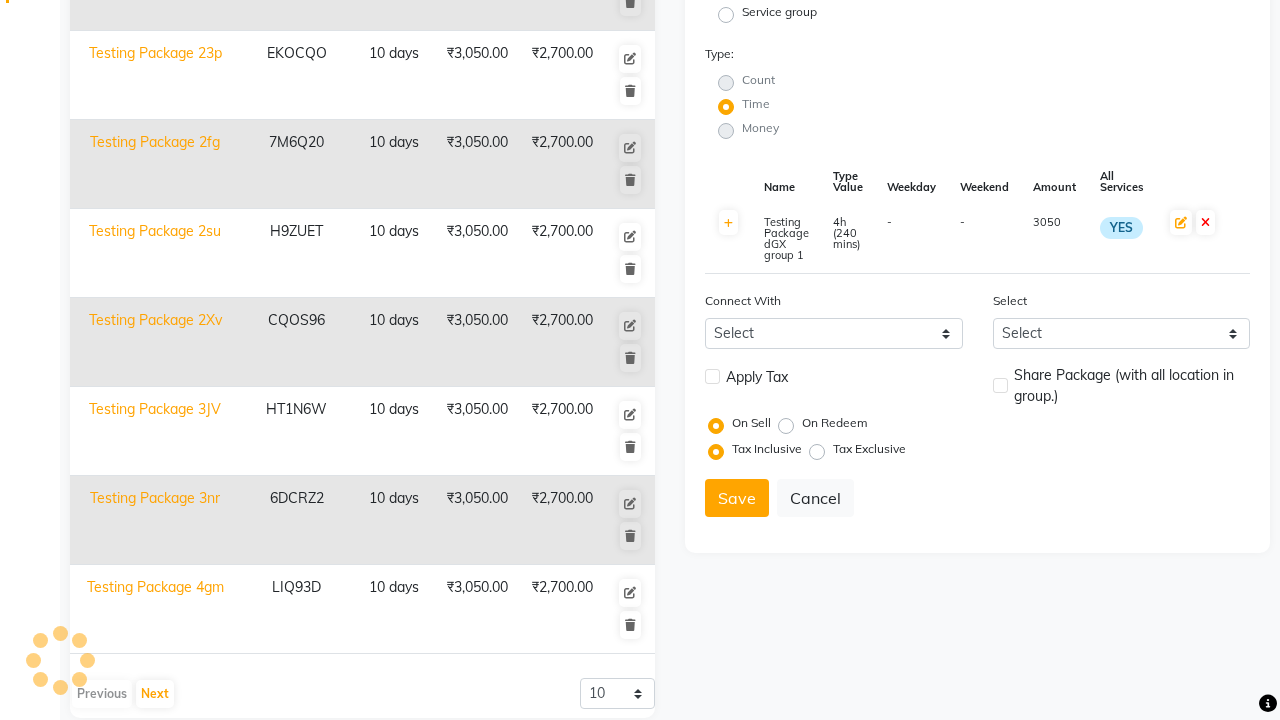 select 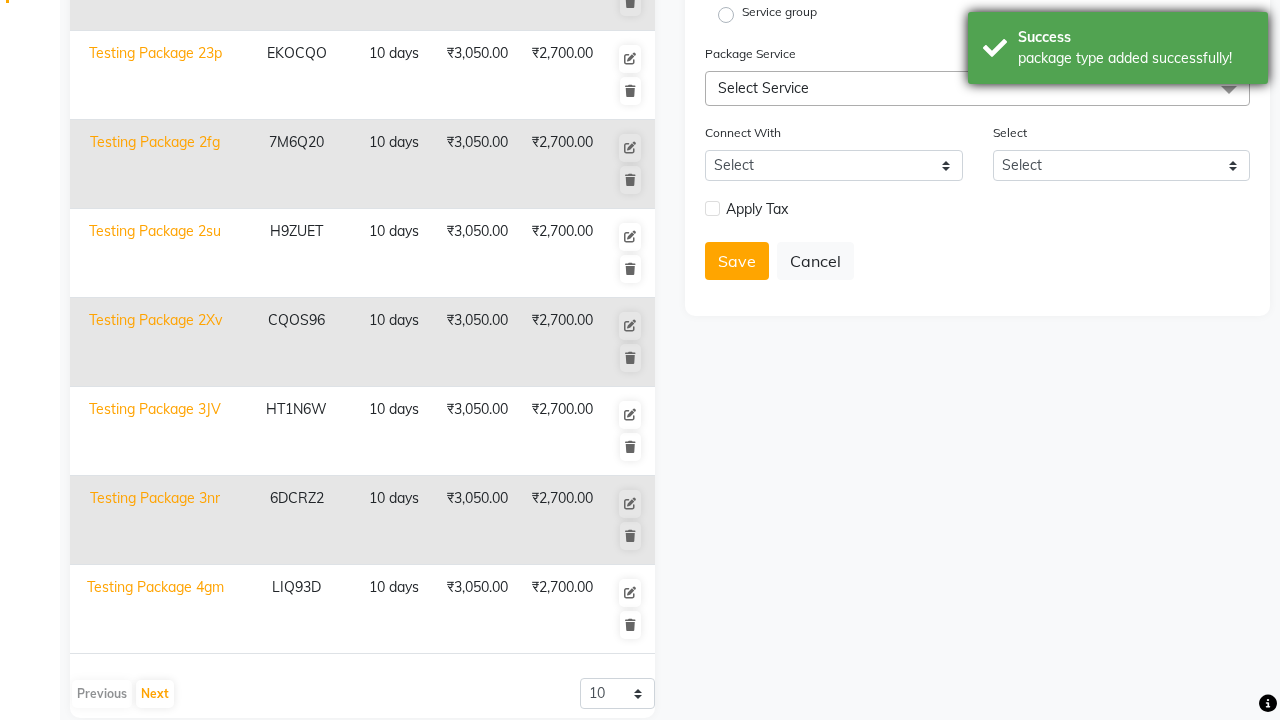 click on "package type added successfully!" at bounding box center (1135, 58) 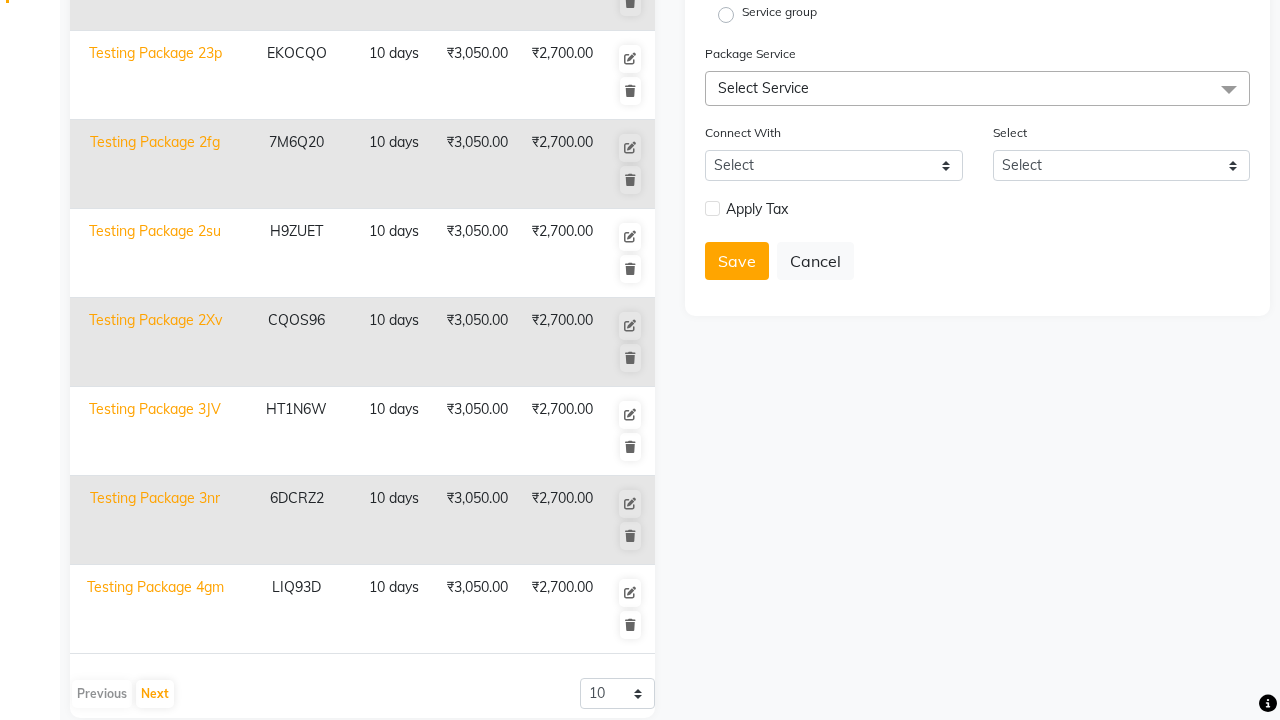 click at bounding box center (37, -463) 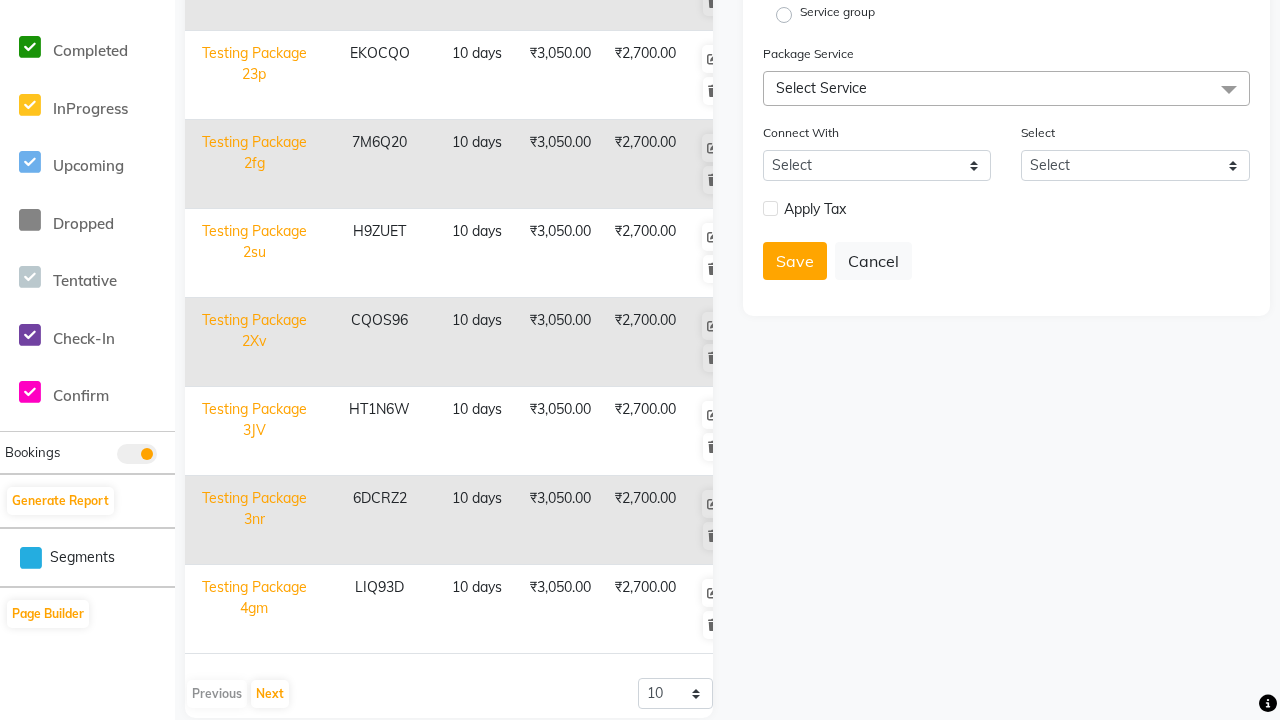 scroll, scrollTop: 0, scrollLeft: 0, axis: both 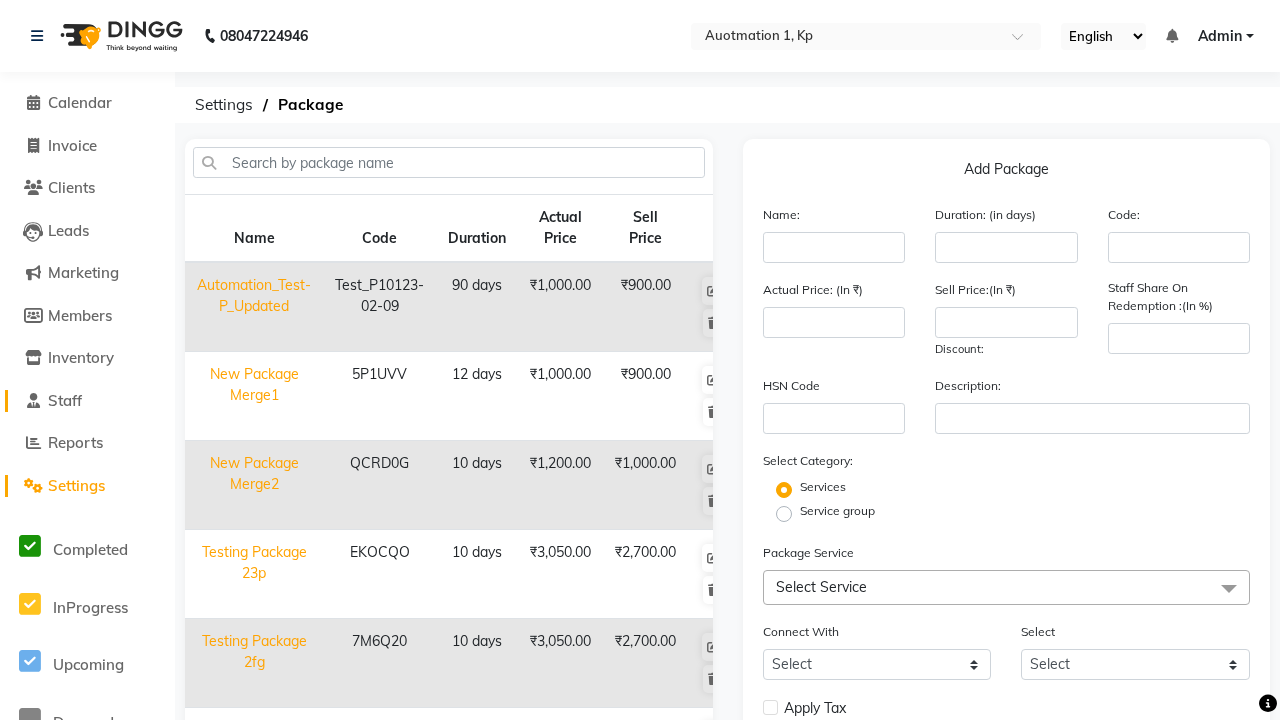 click on "Staff" 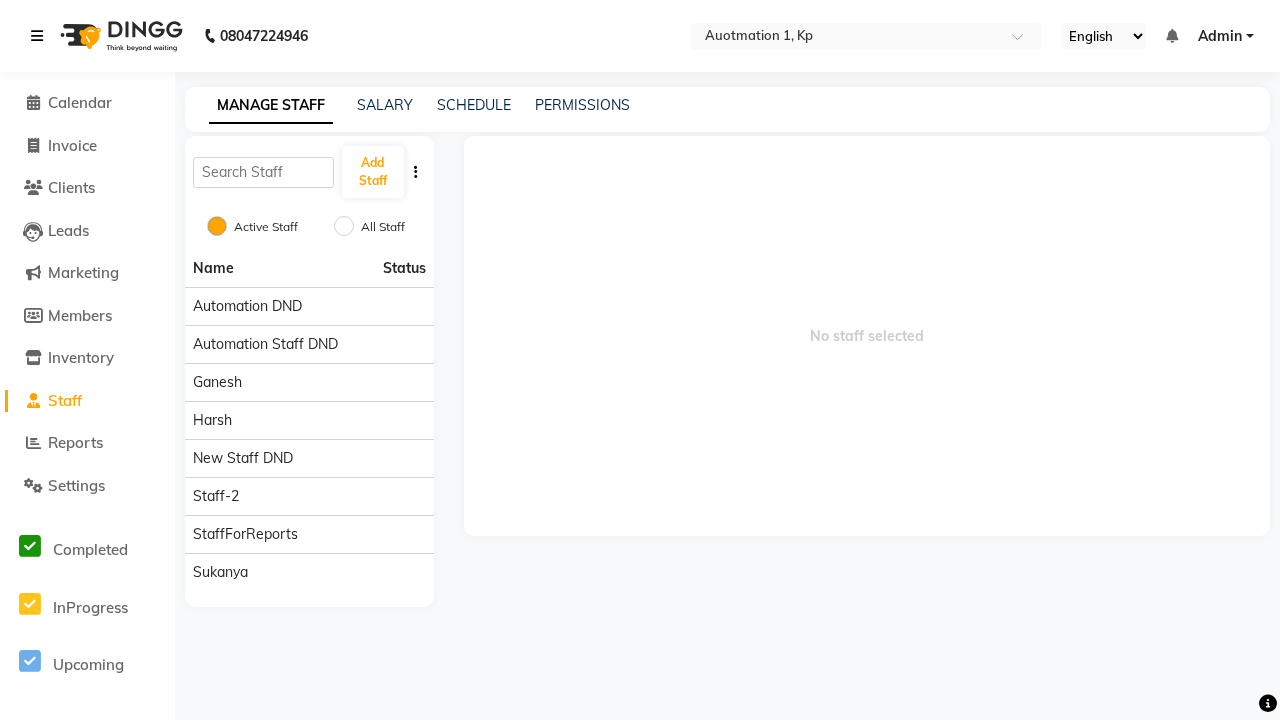 click at bounding box center (37, 36) 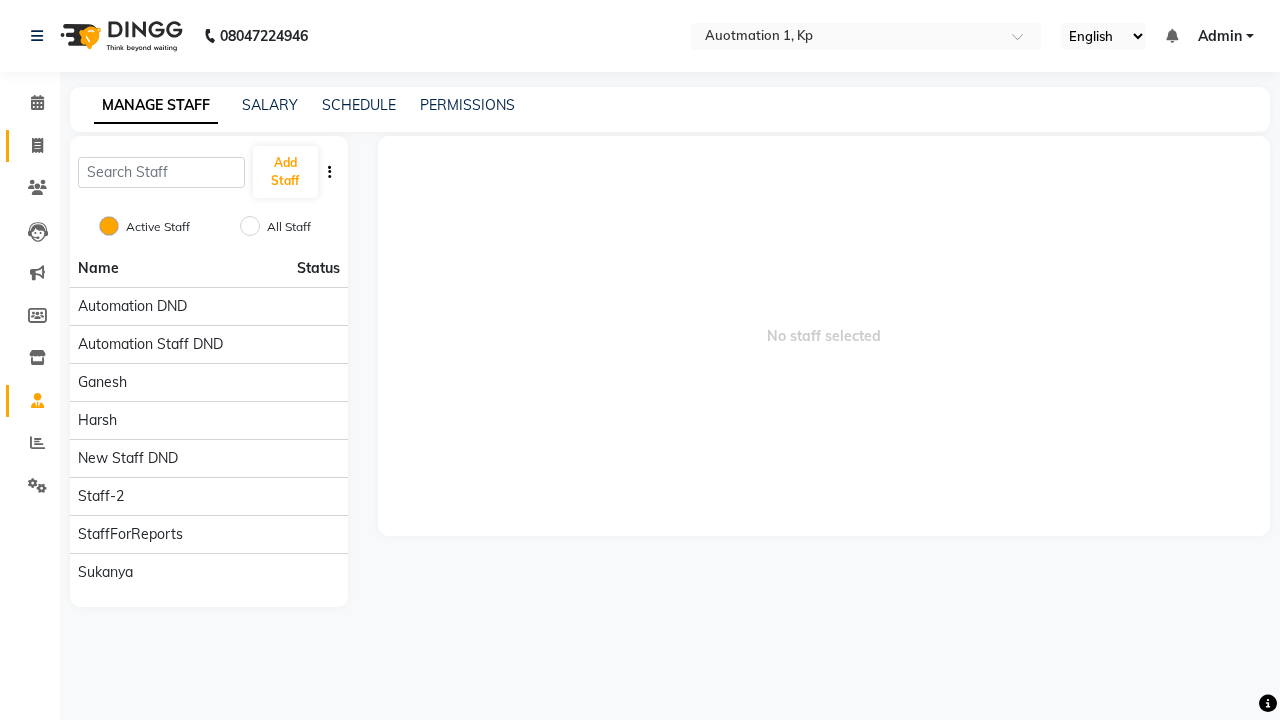 click 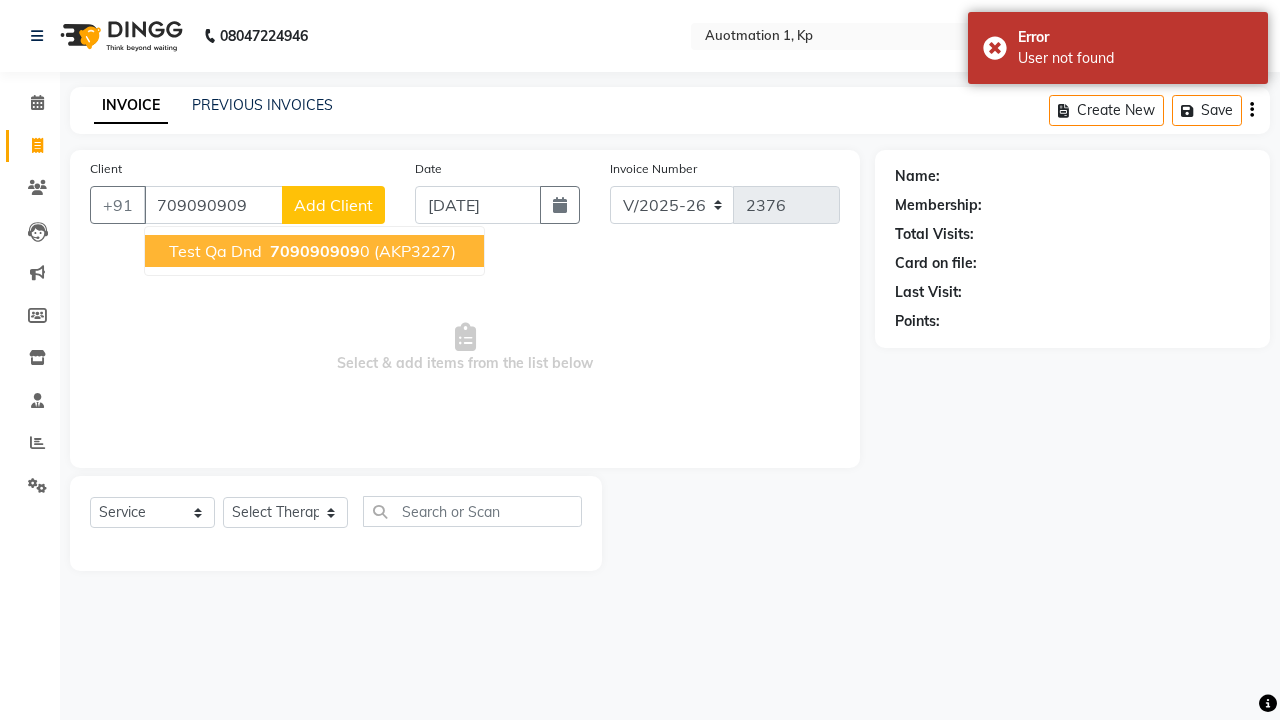 click on "709090909" at bounding box center [315, 251] 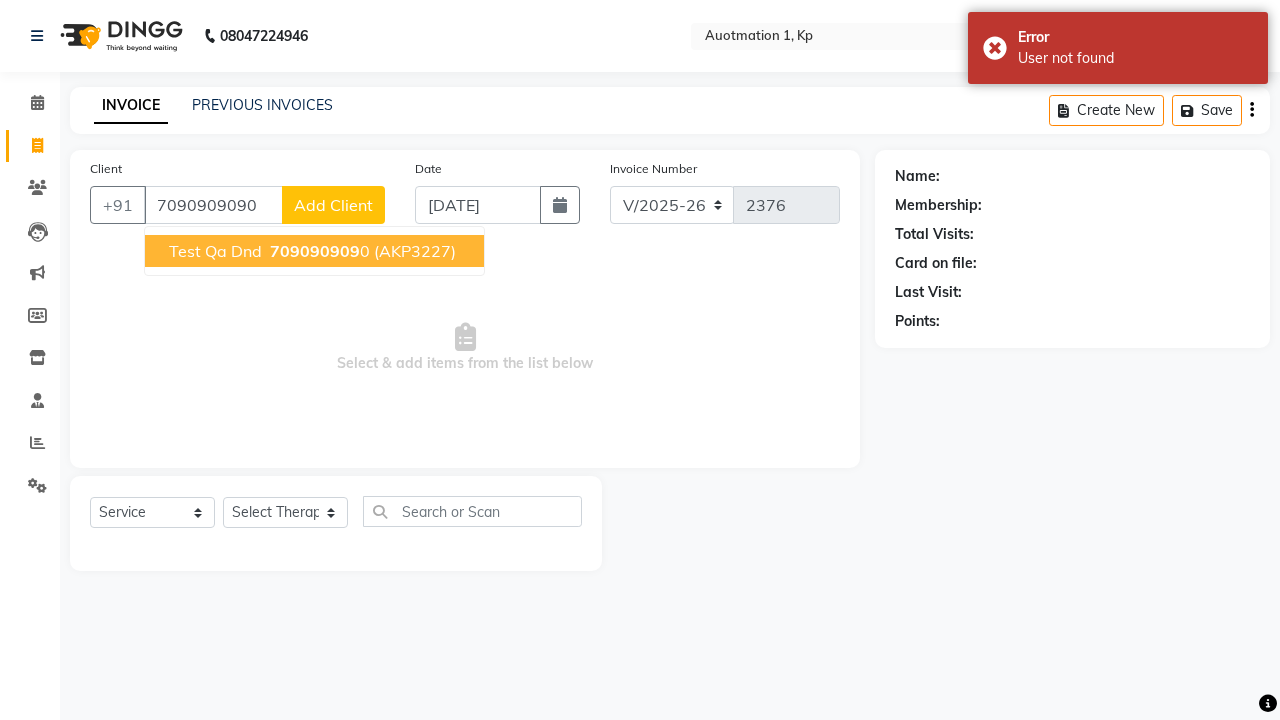type on "7090909090" 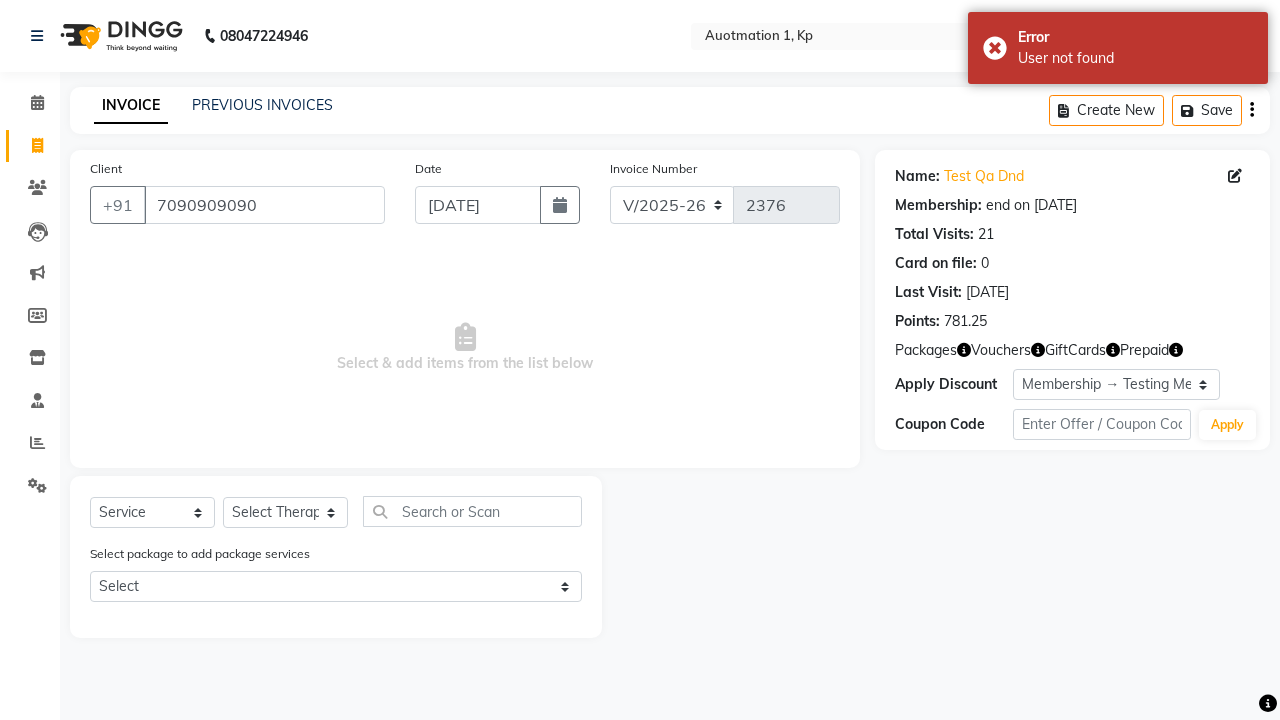 select on "0:" 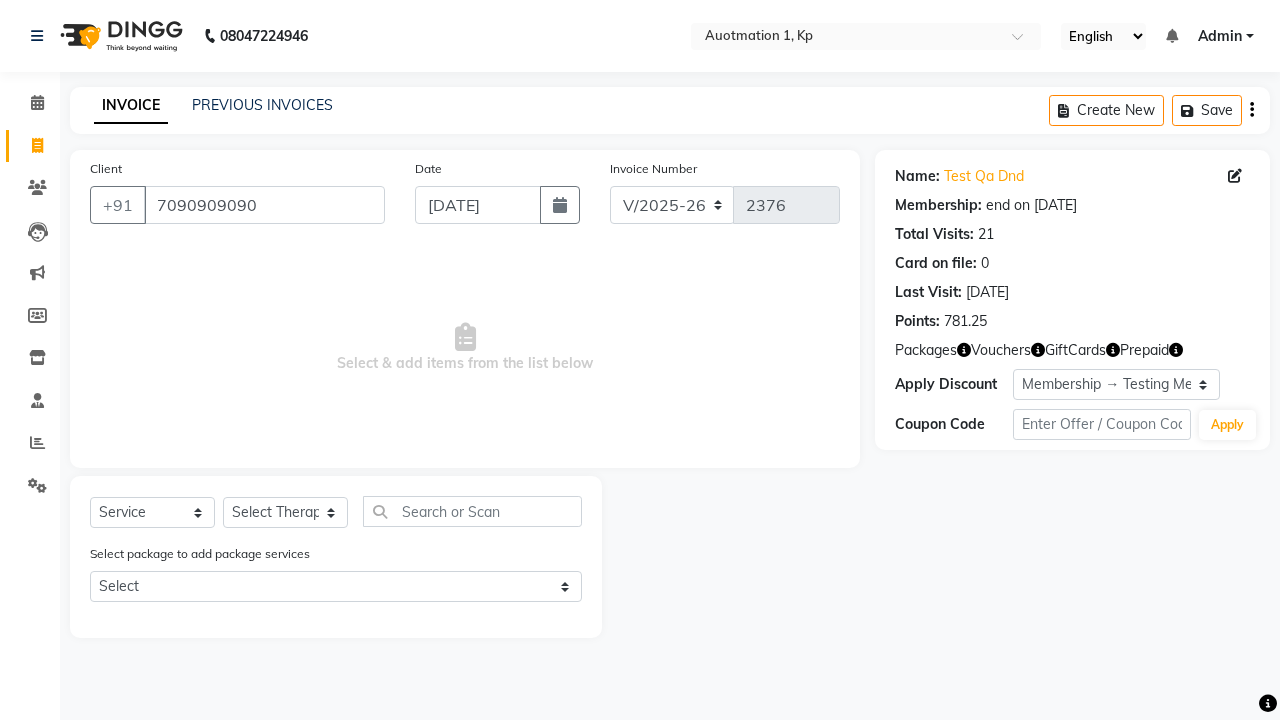 select on "package" 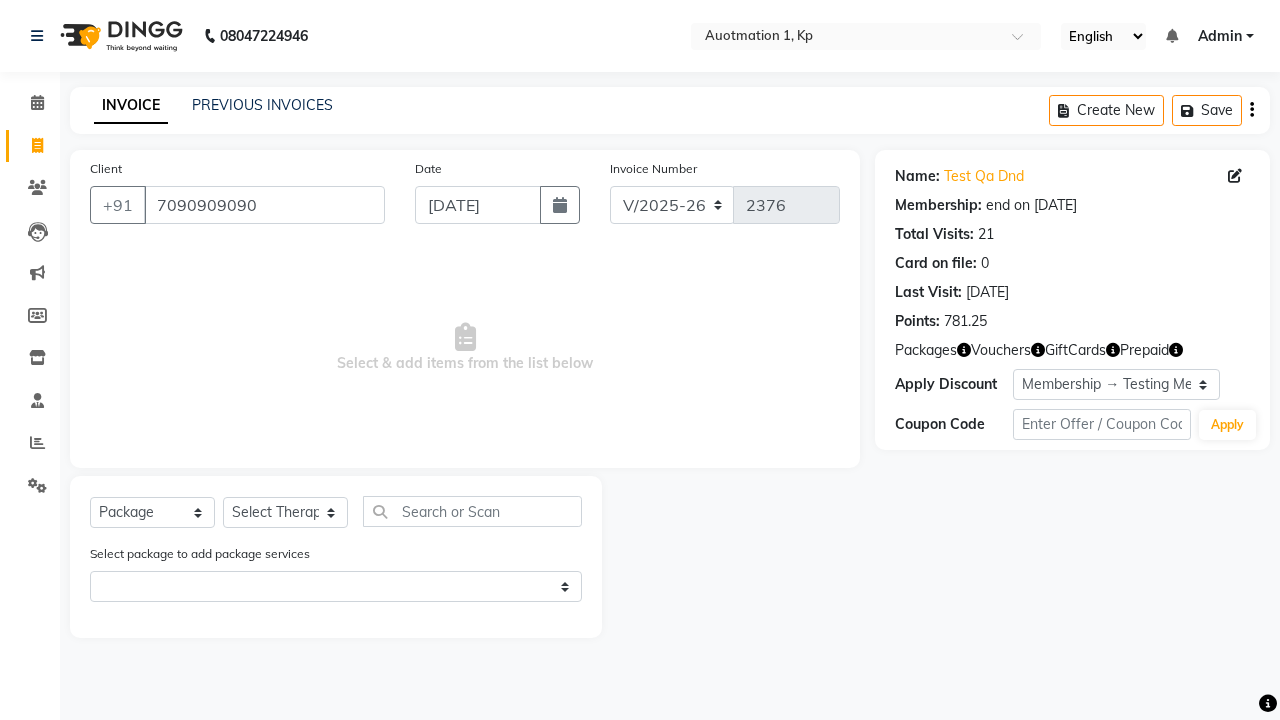 select on "2102" 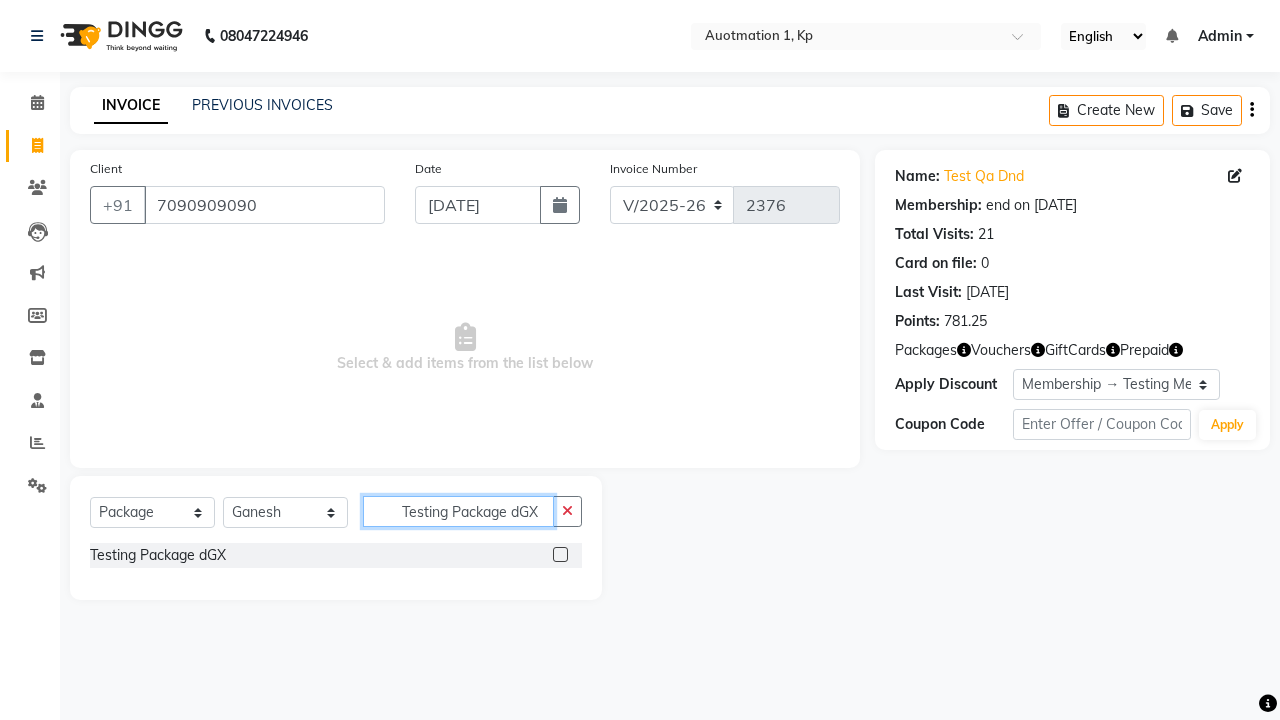 type on "Testing Package dGX" 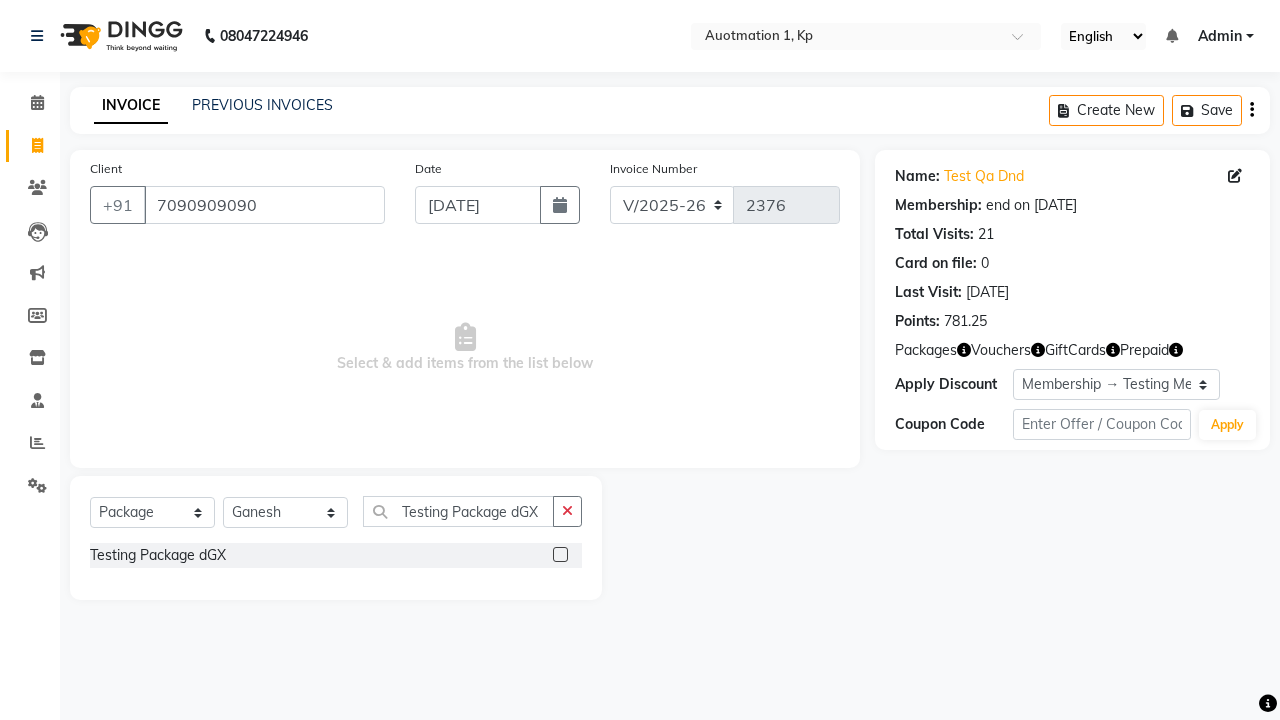 click 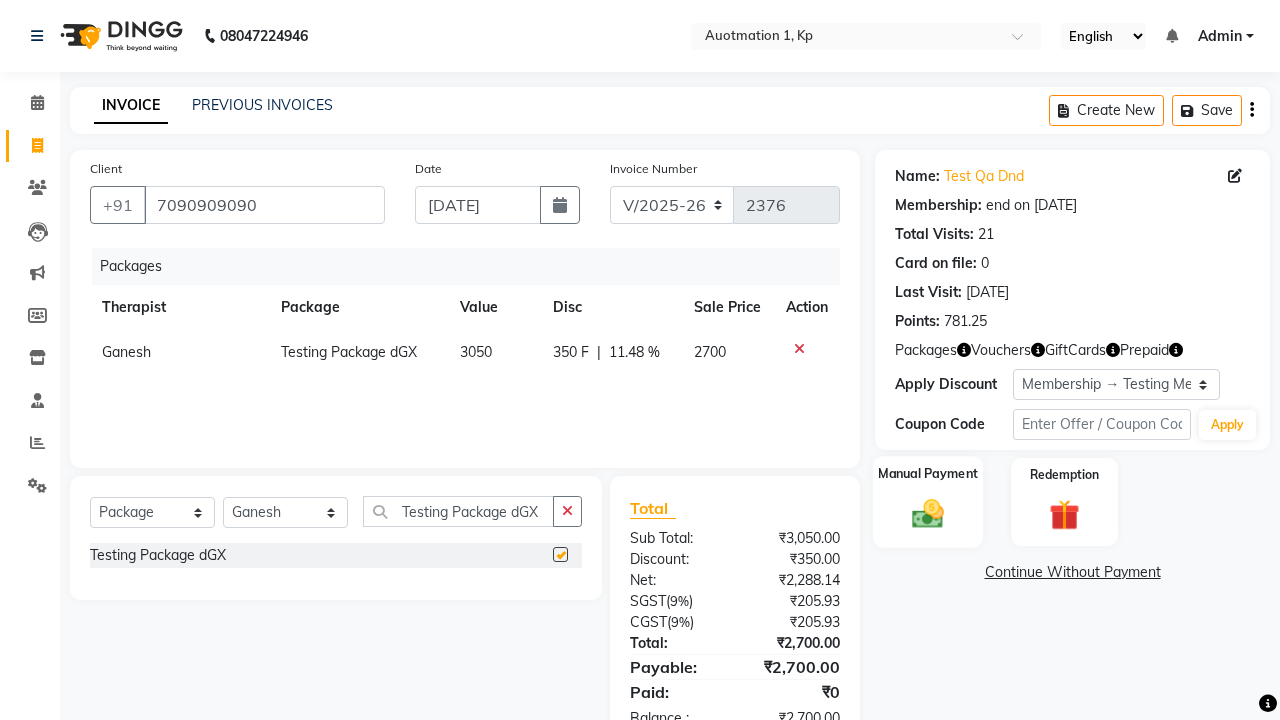 click 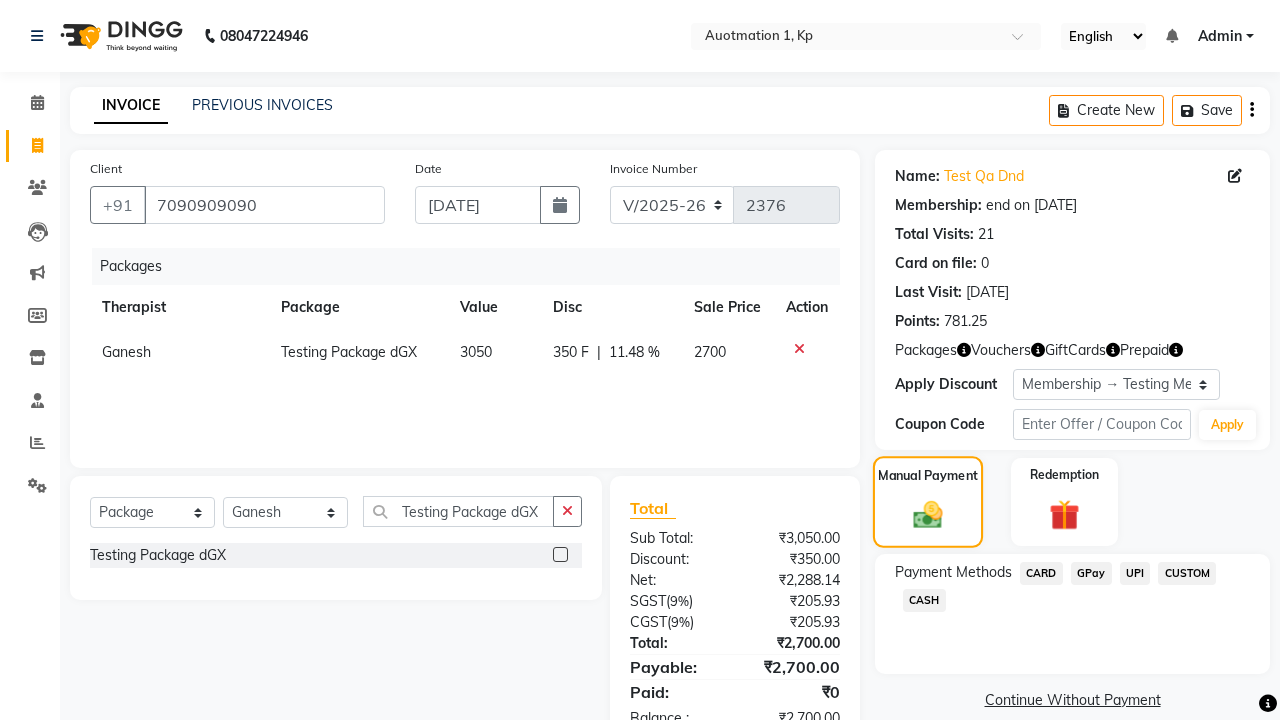 checkbox on "false" 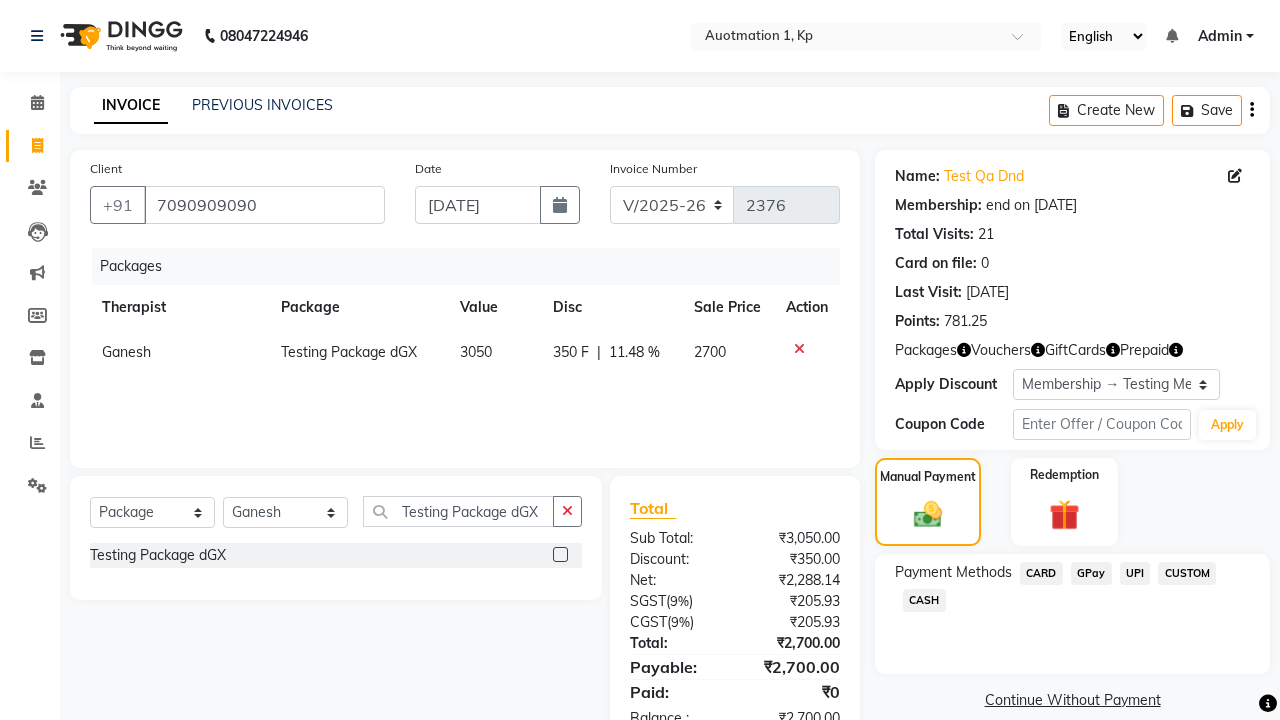 click on "CARD" 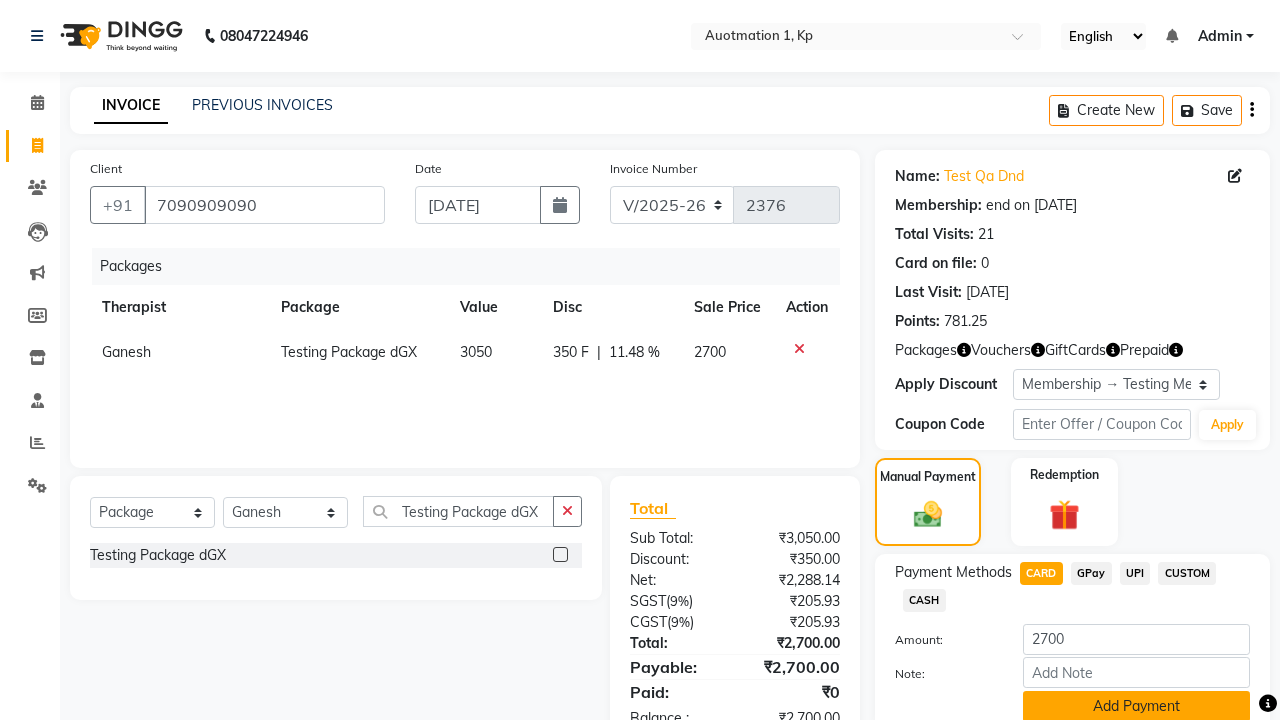 click on "Add Payment" 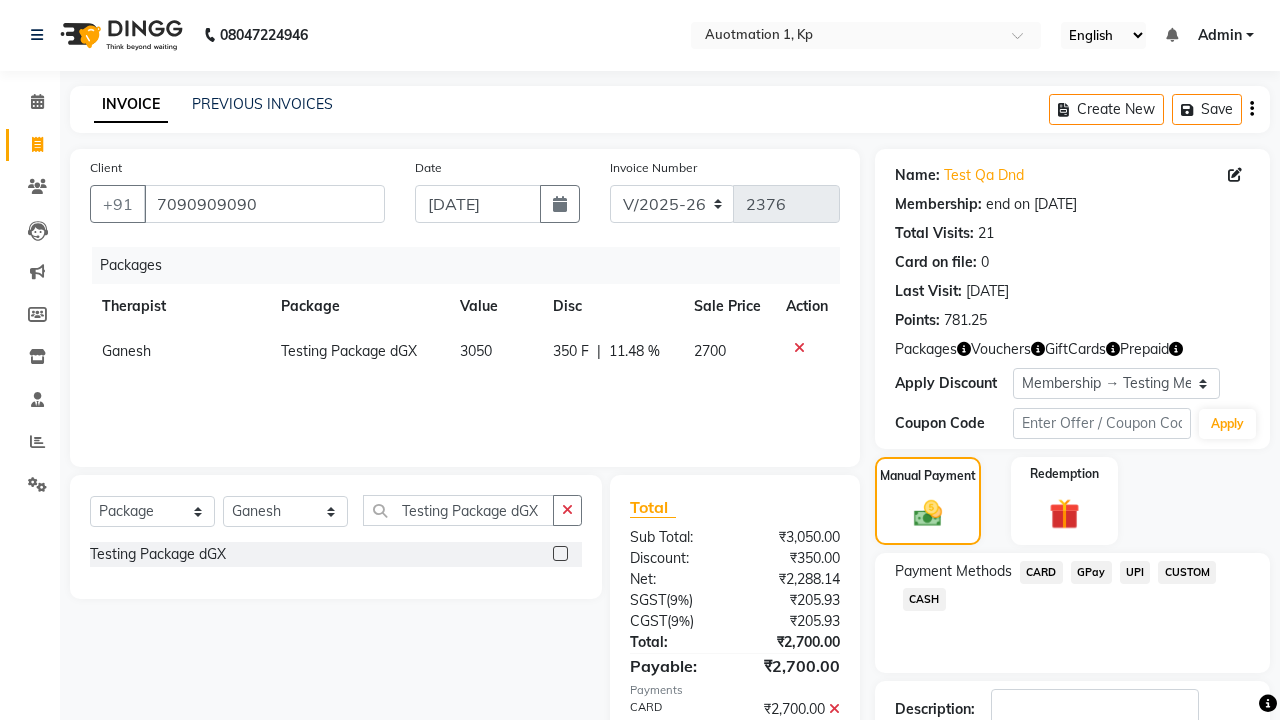 click 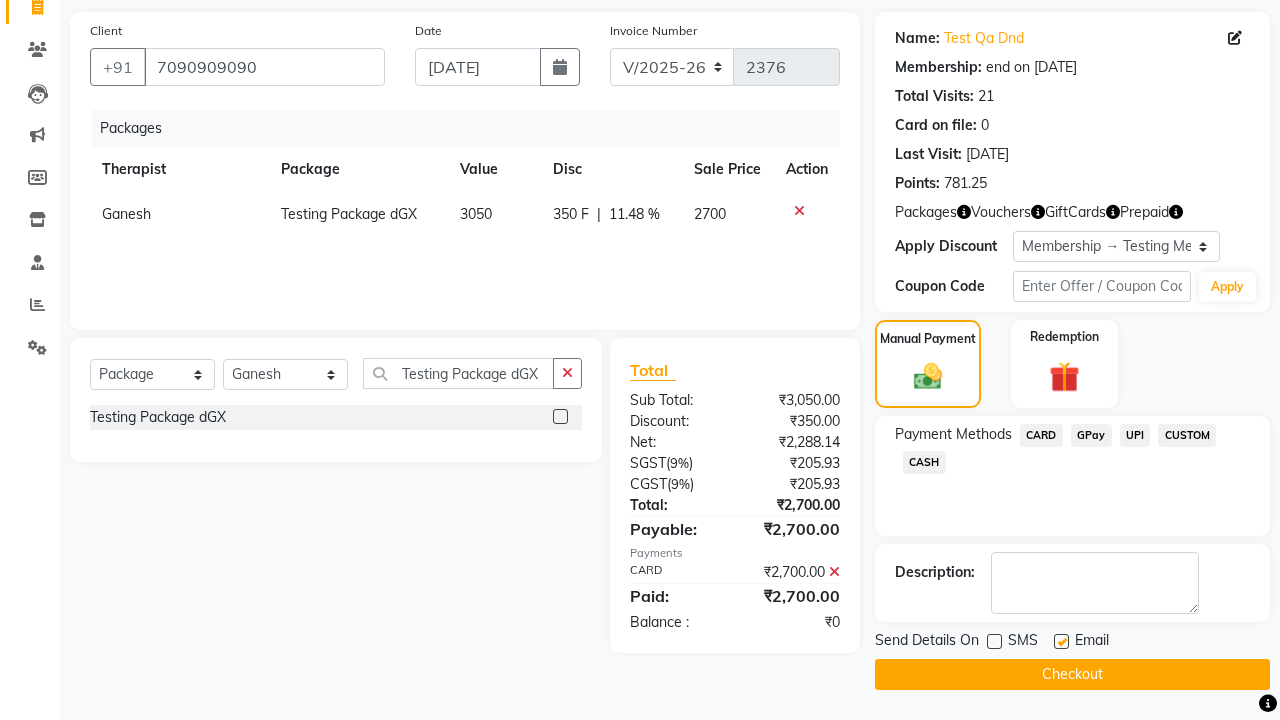 click 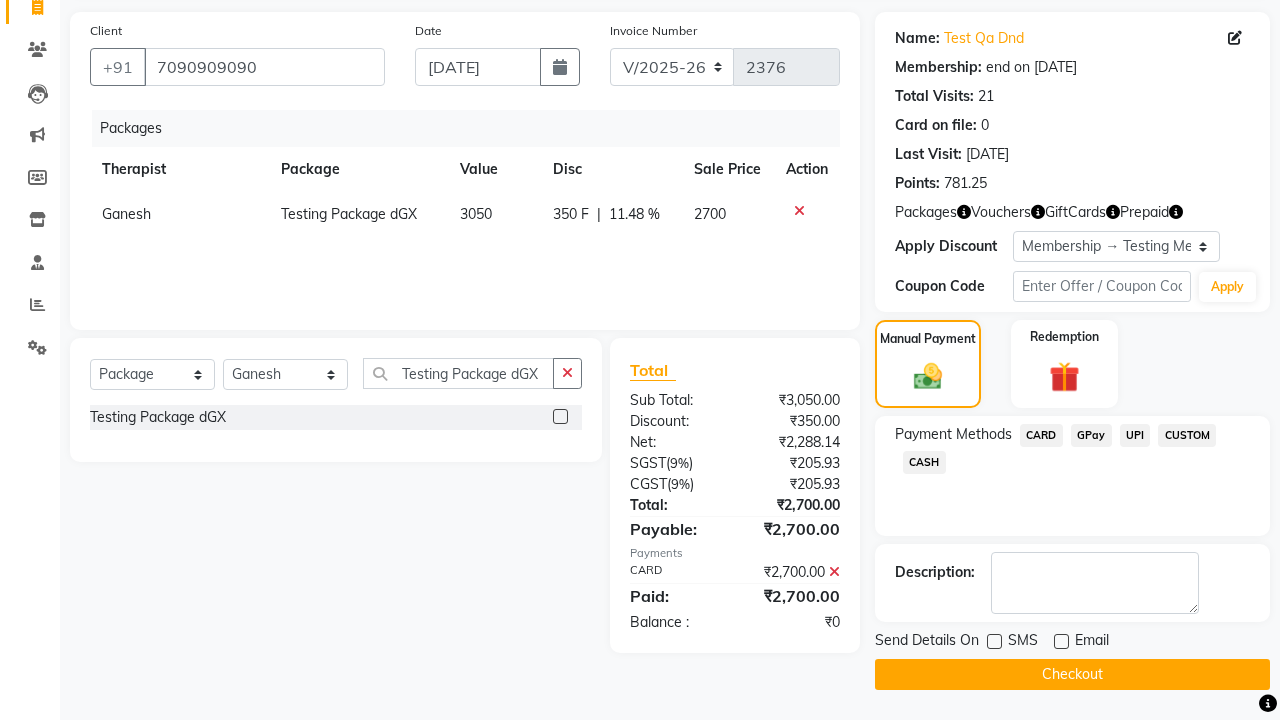 click on "Checkout" 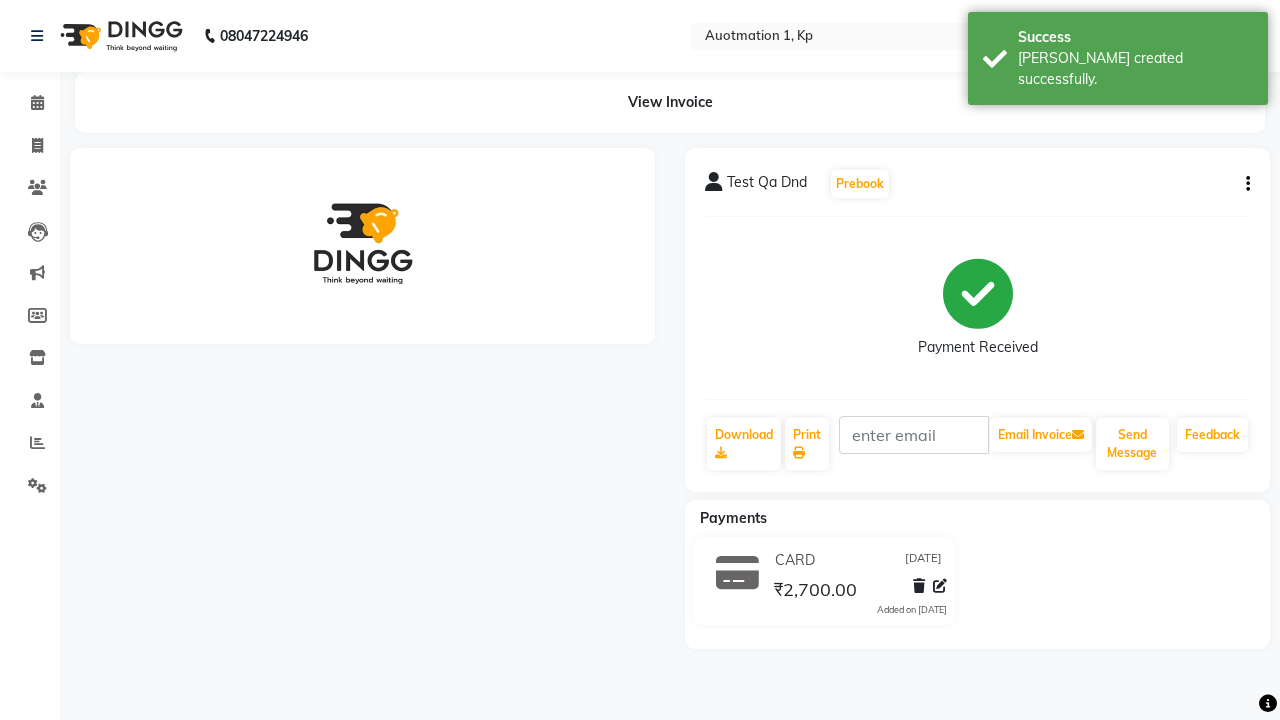 scroll, scrollTop: 0, scrollLeft: 0, axis: both 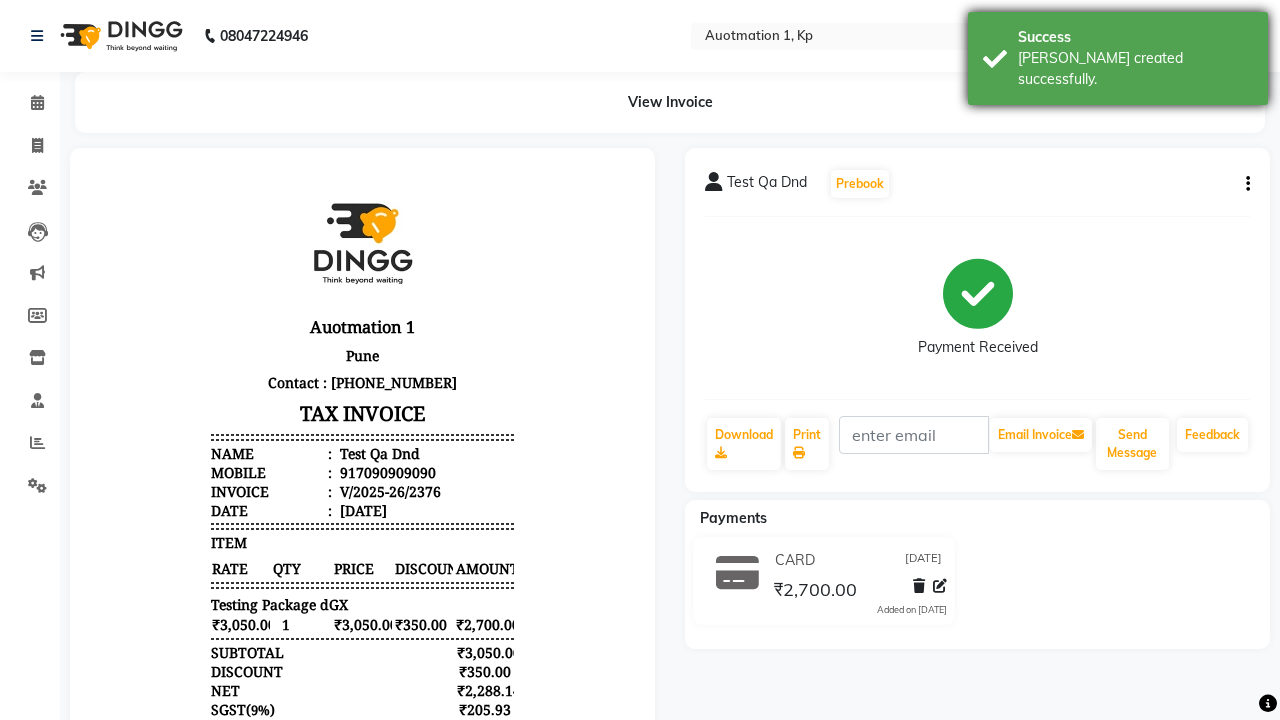 click on "[PERSON_NAME] created successfully." at bounding box center (1135, 69) 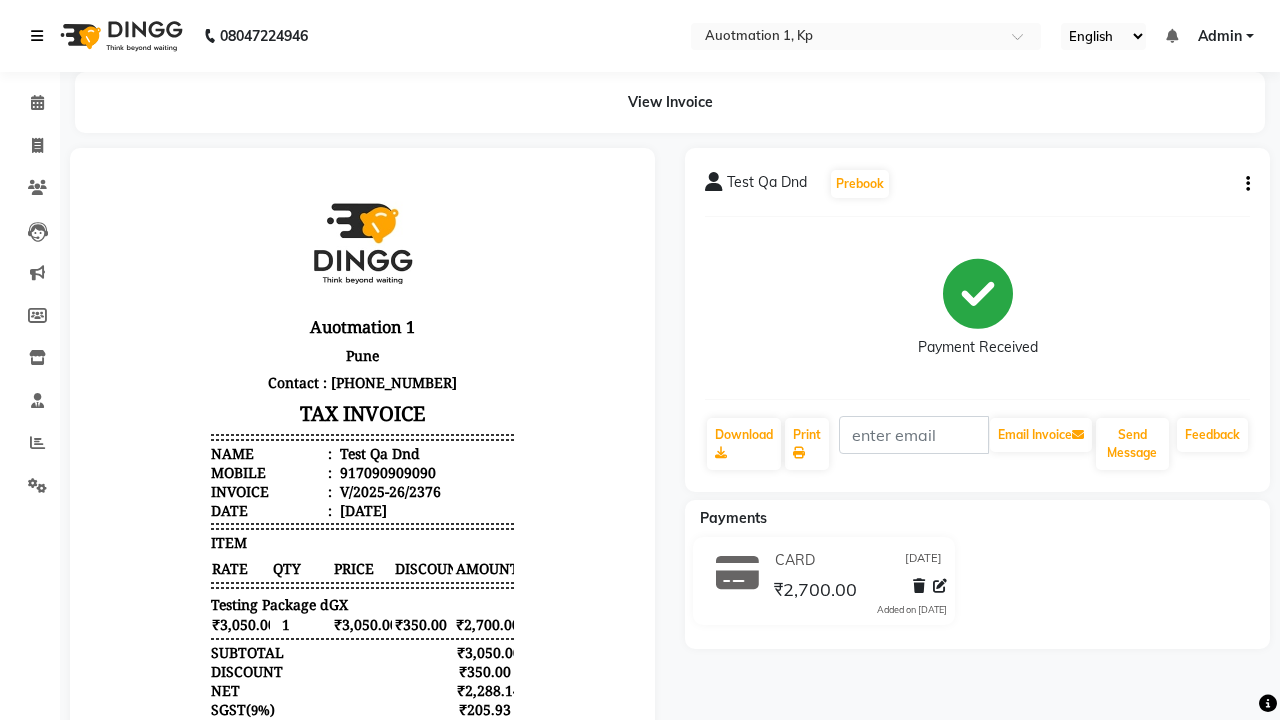 click at bounding box center (37, 36) 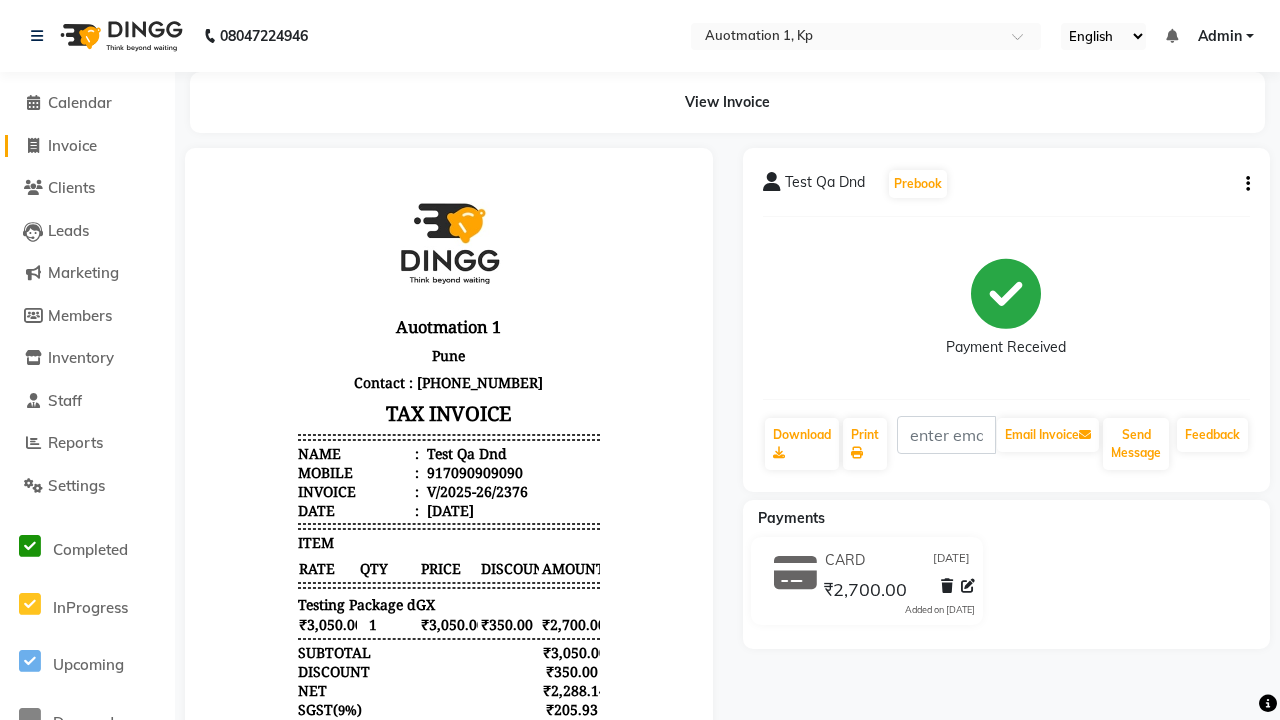 click on "Invoice" 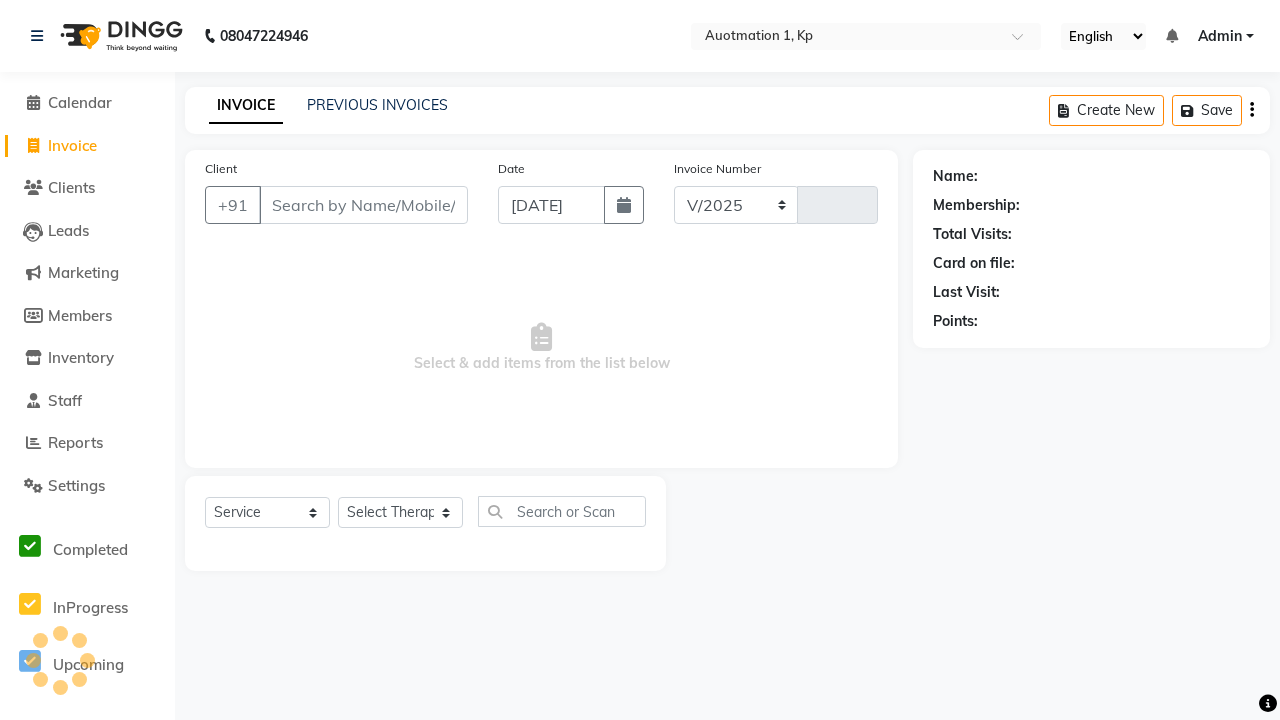 select on "150" 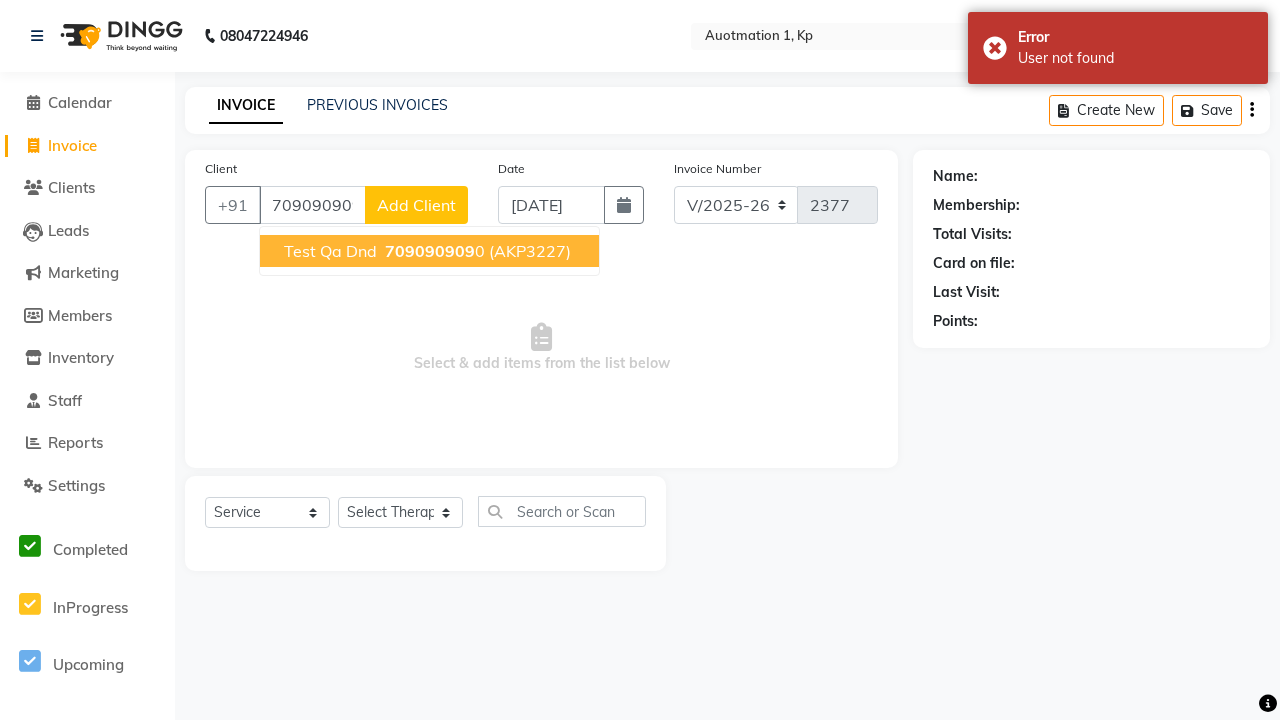 click on "709090909" at bounding box center (430, 251) 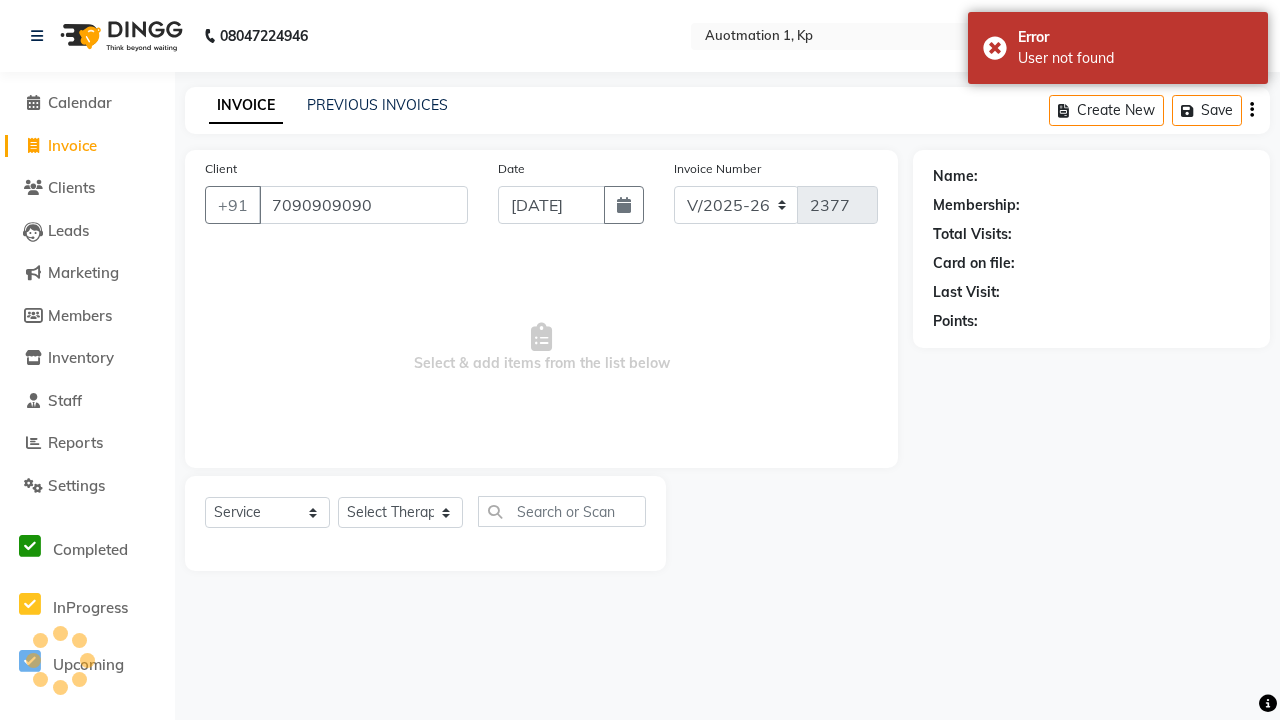 type on "7090909090" 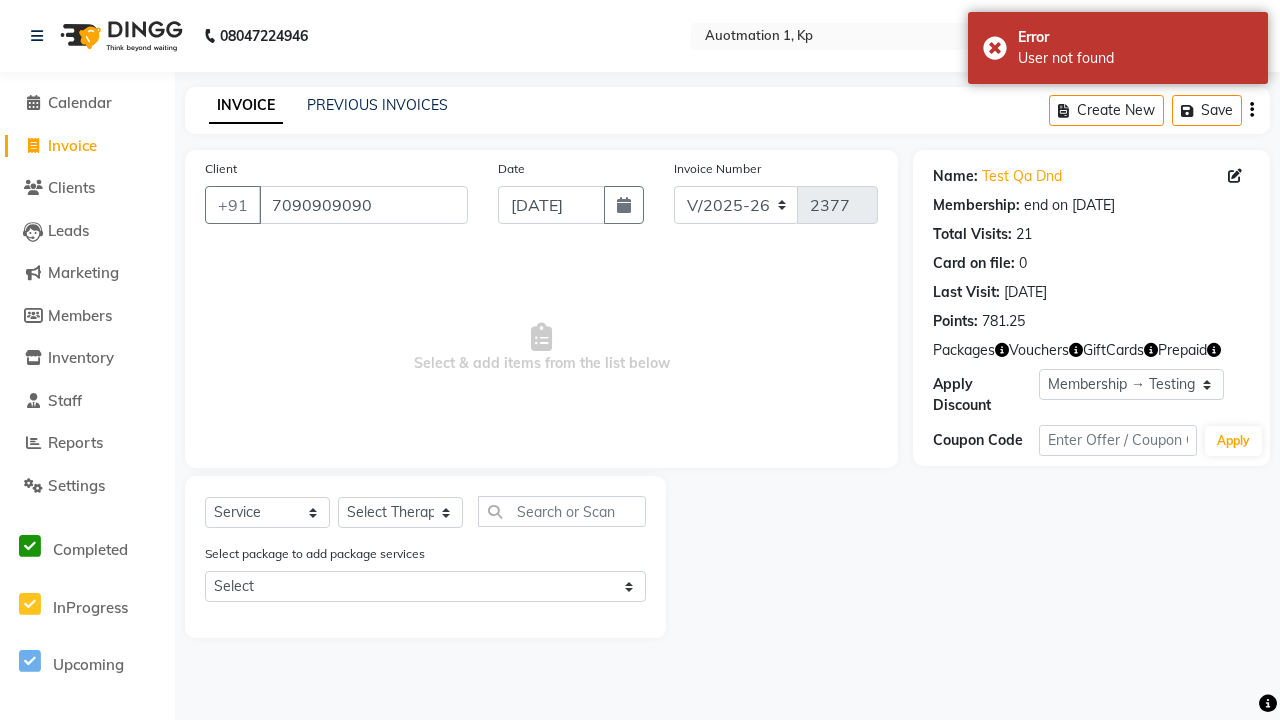 select on "0:" 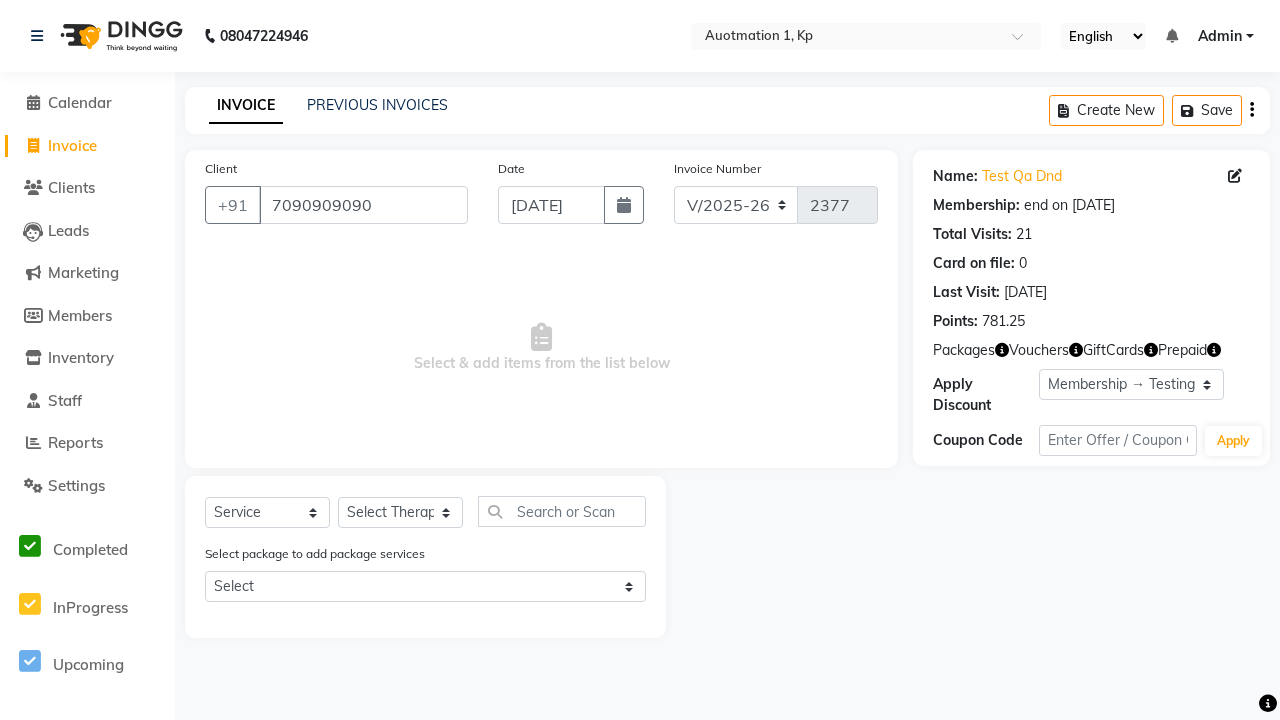 select on "2102" 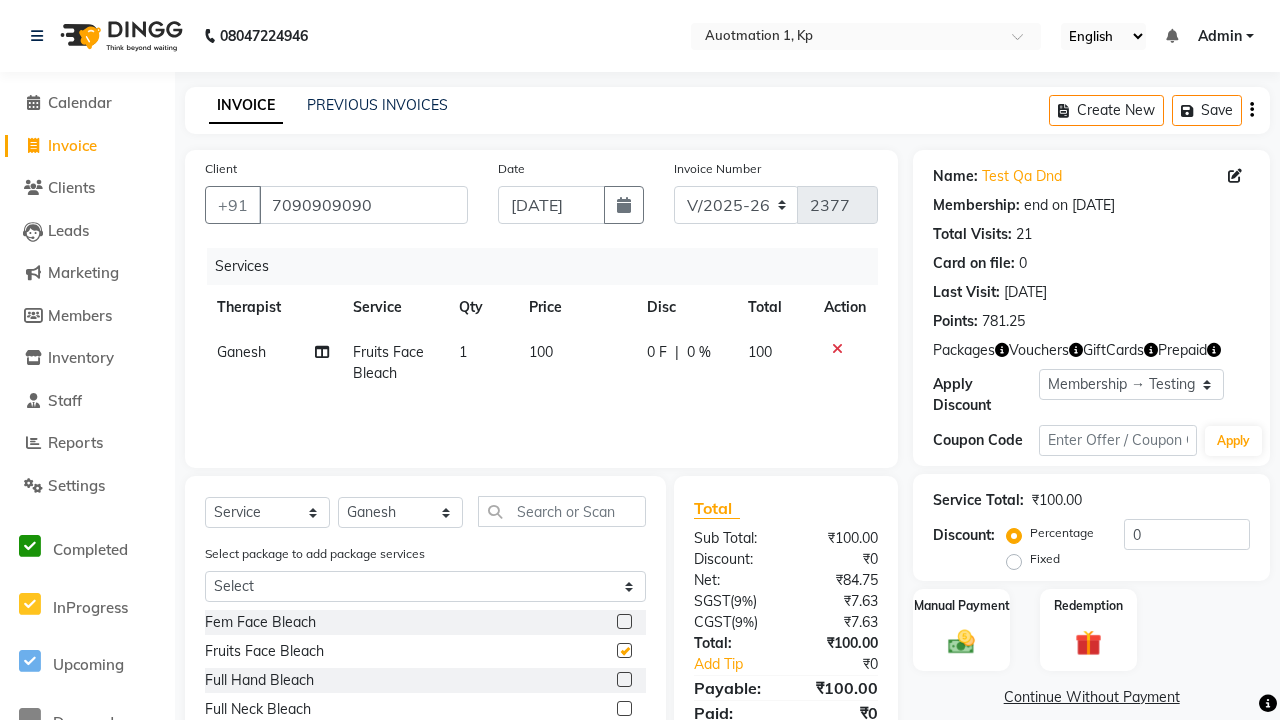 checkbox on "false" 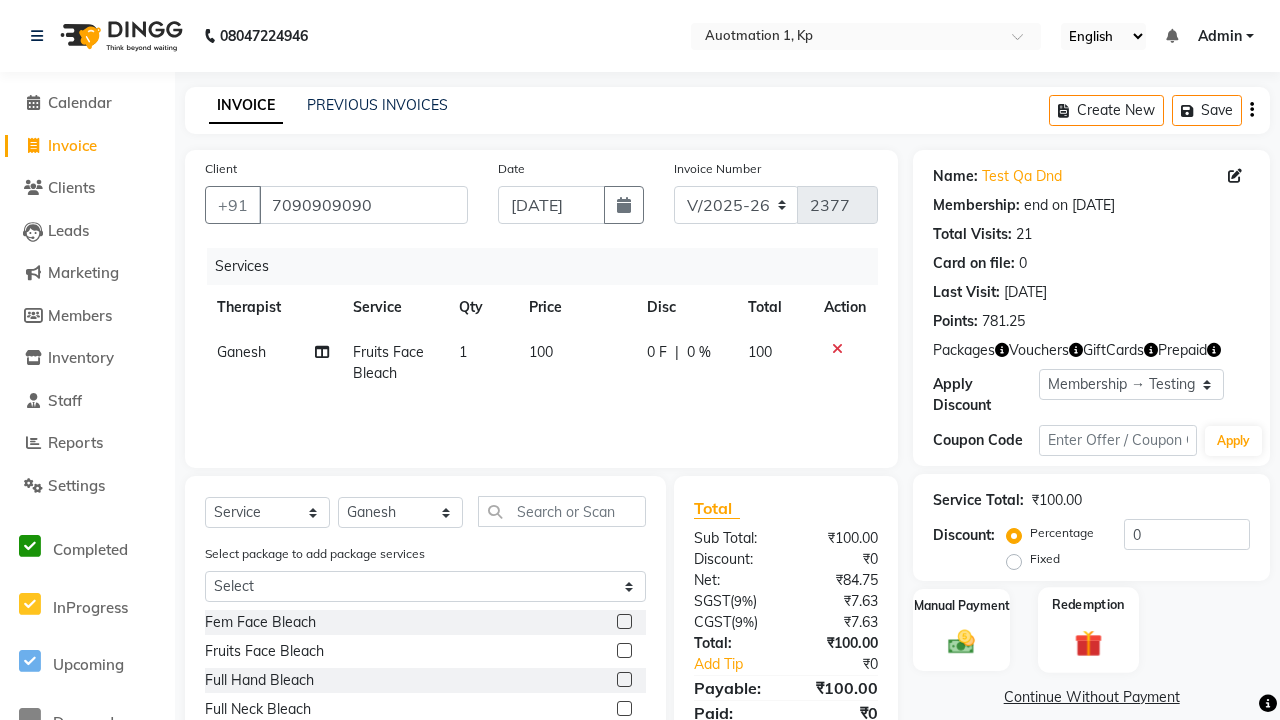 click 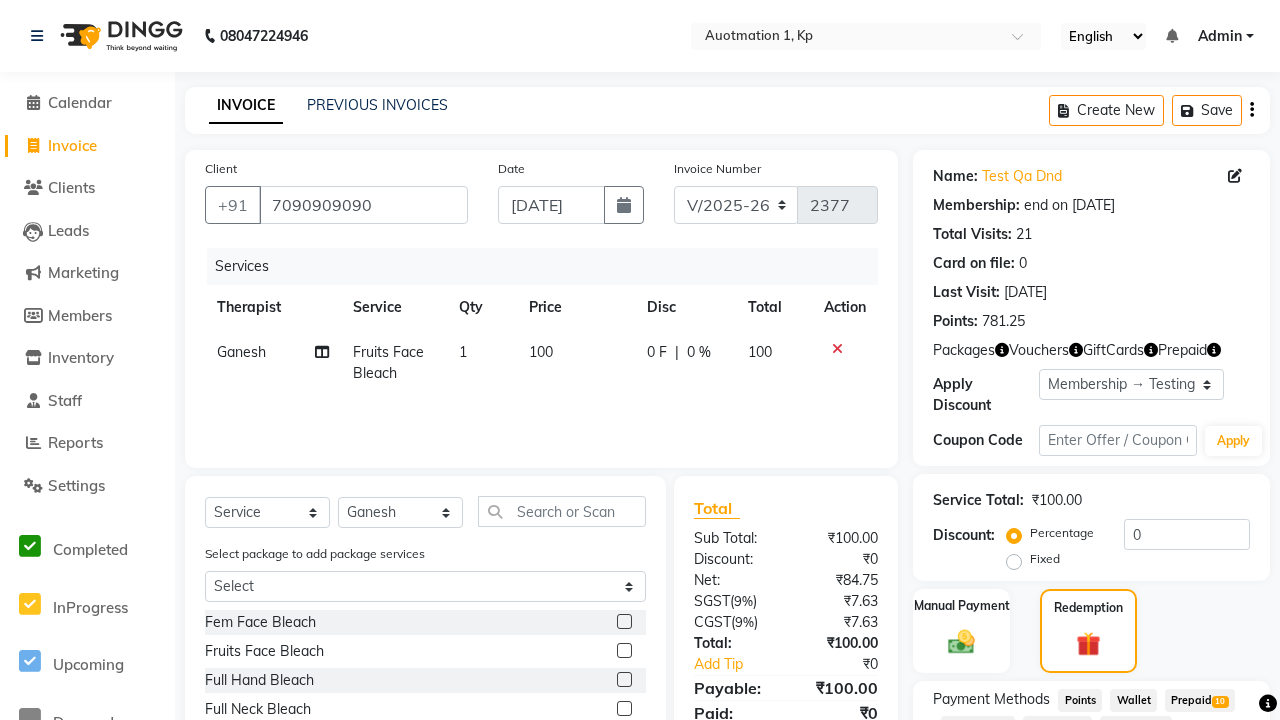 click on "Package  43" 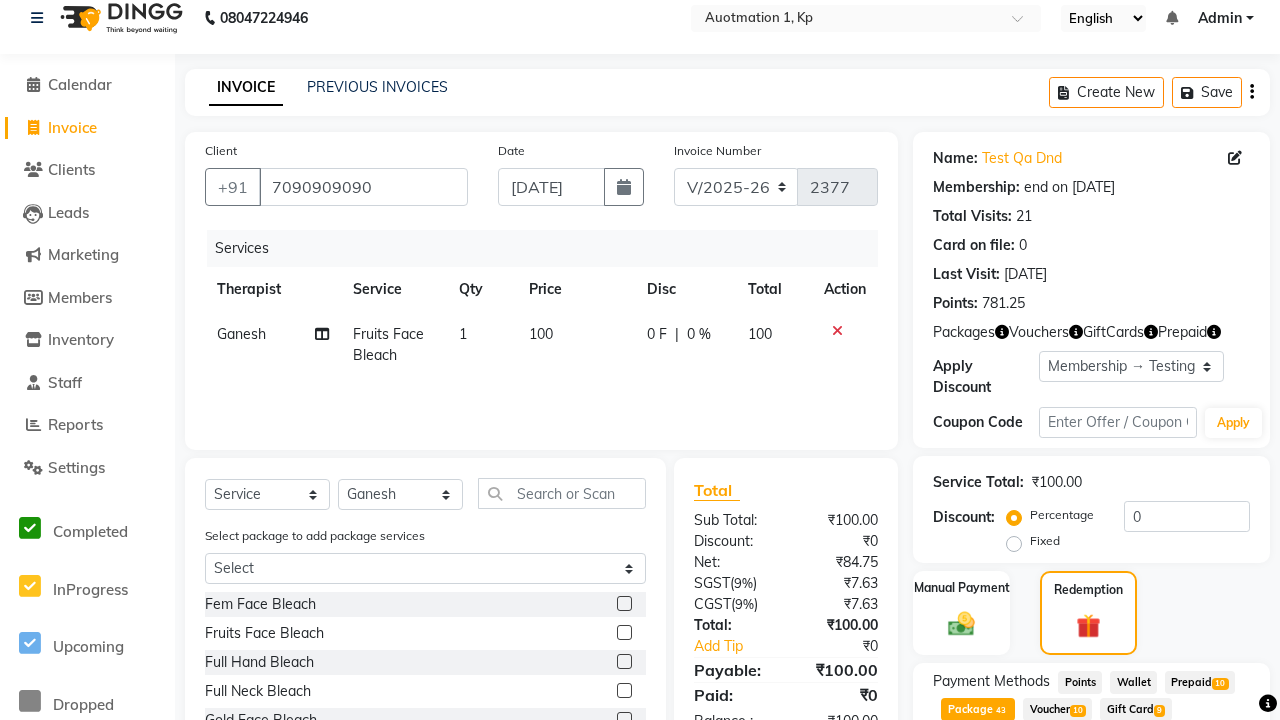 click on "Apply" at bounding box center [1197, 790] 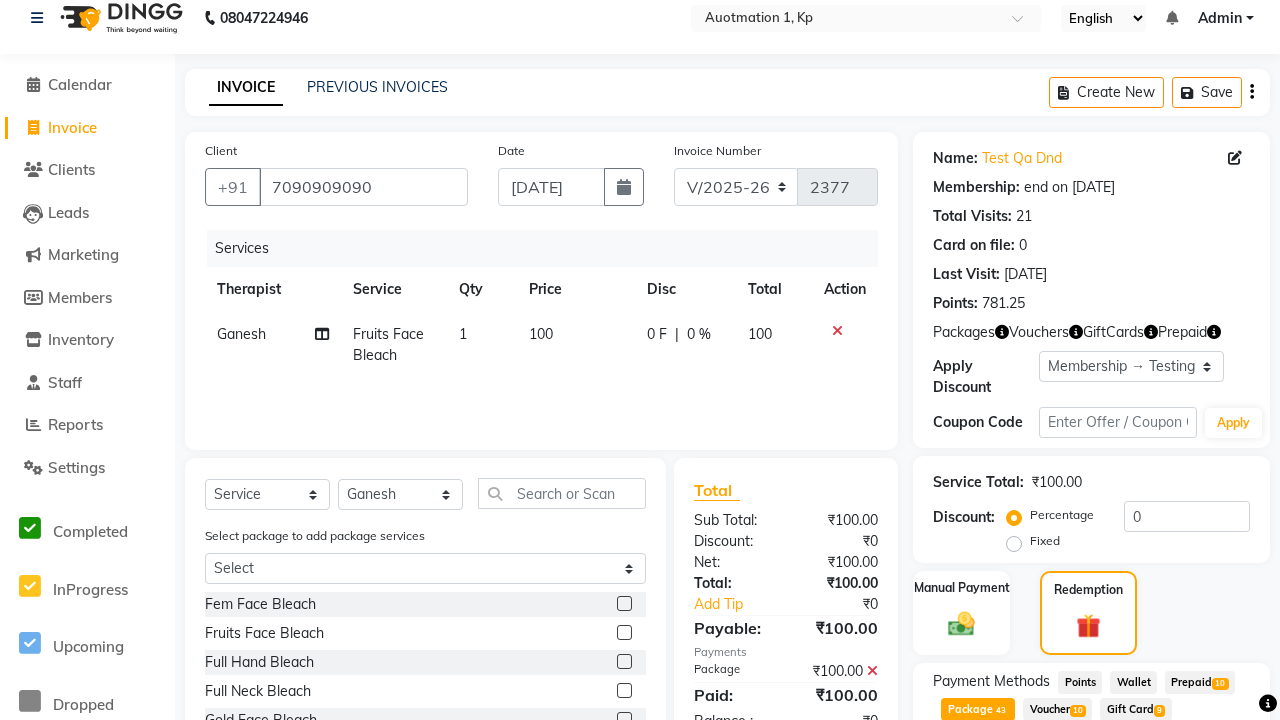 scroll, scrollTop: 340, scrollLeft: 0, axis: vertical 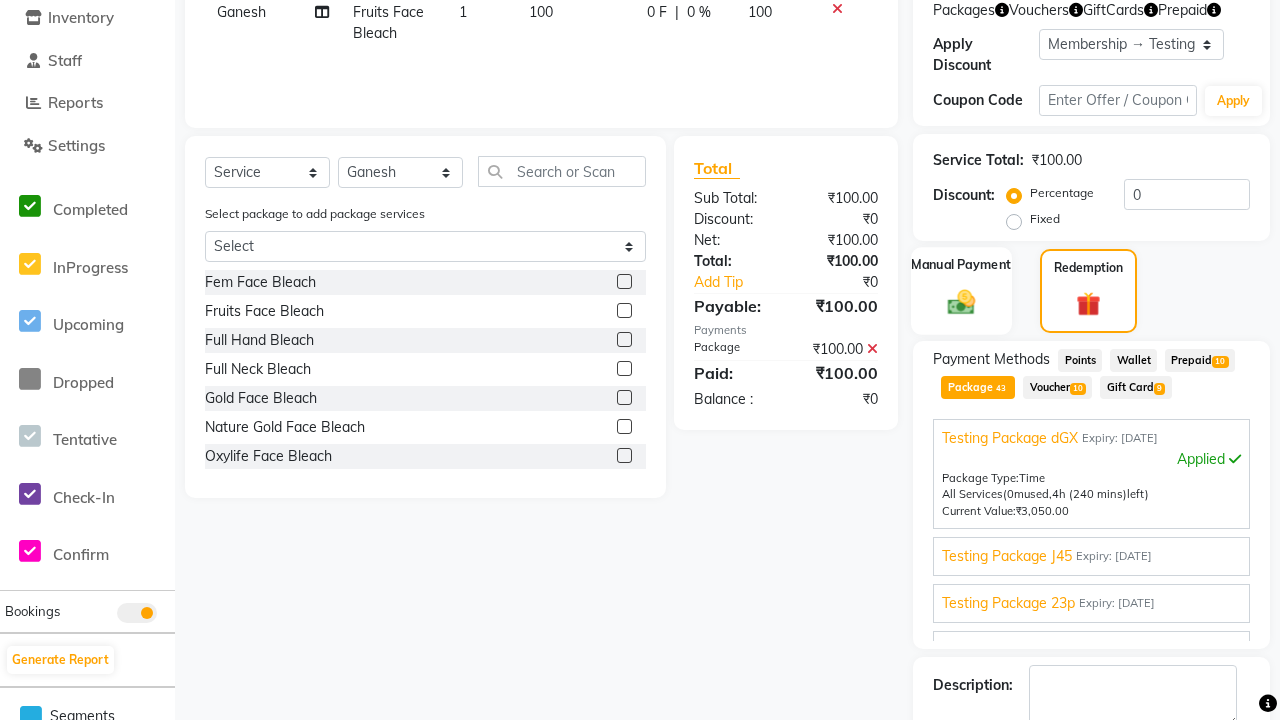 click 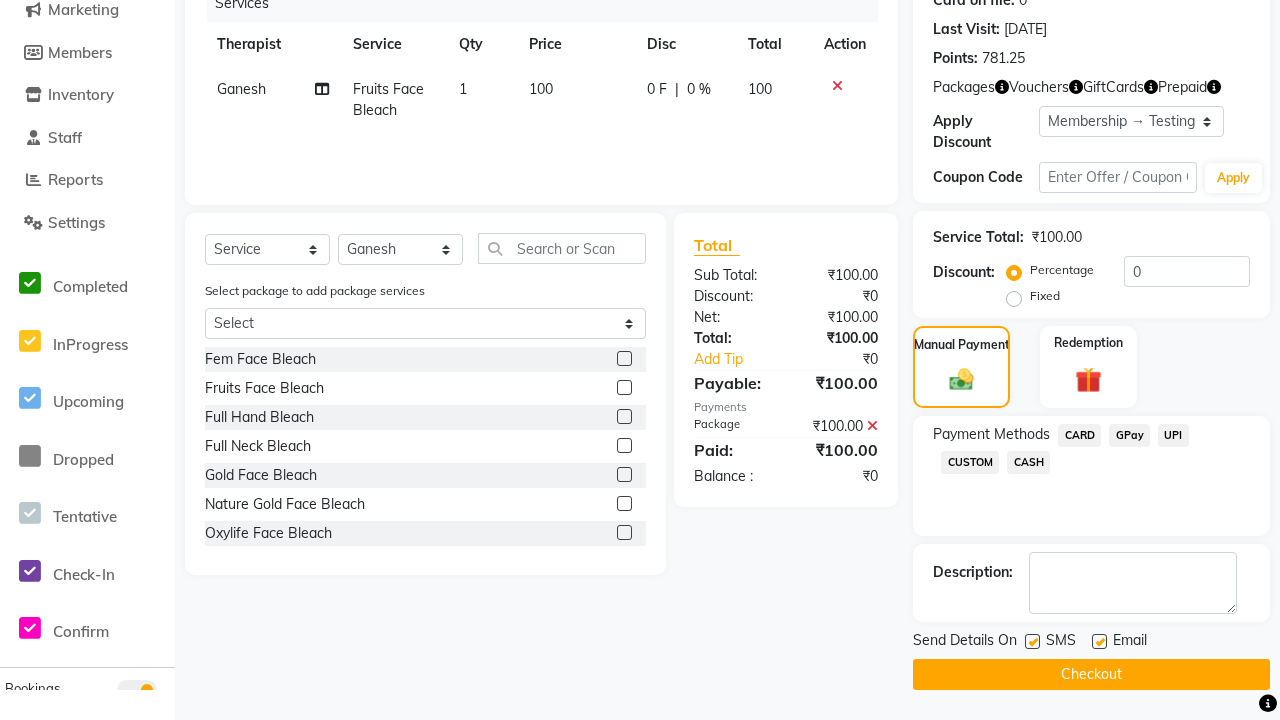 click on "CARD" 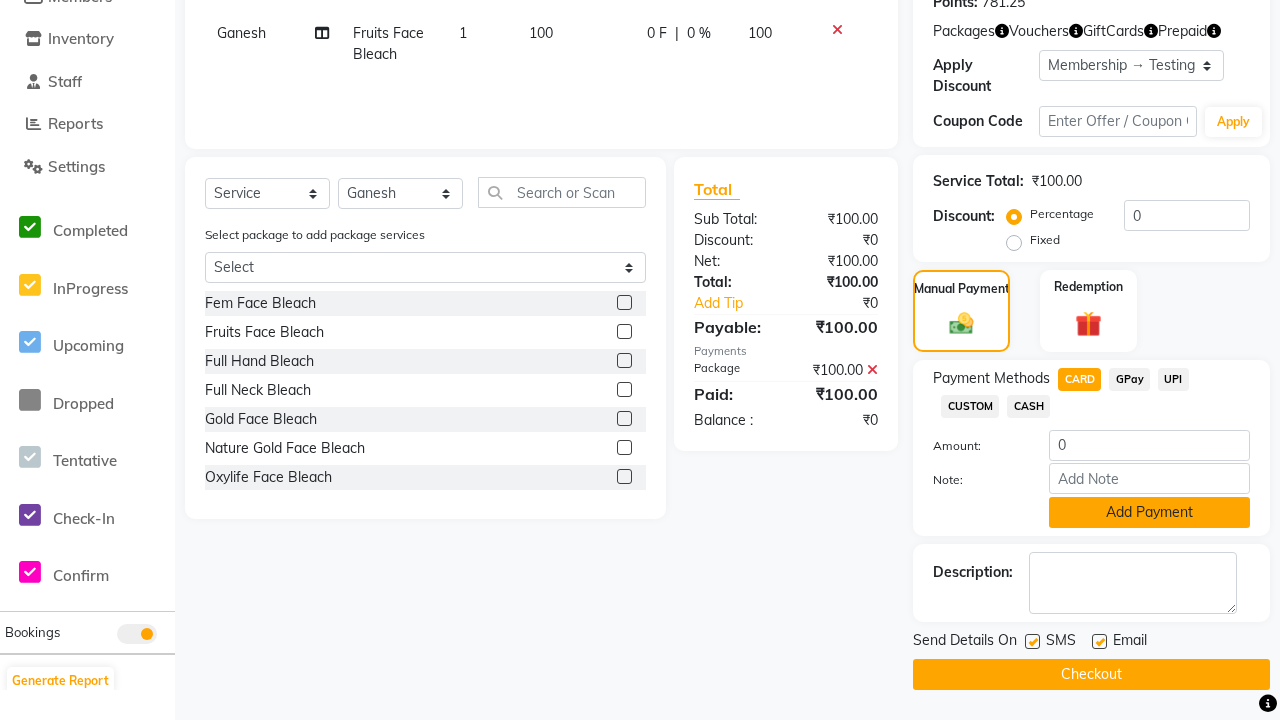 click on "Add Payment" 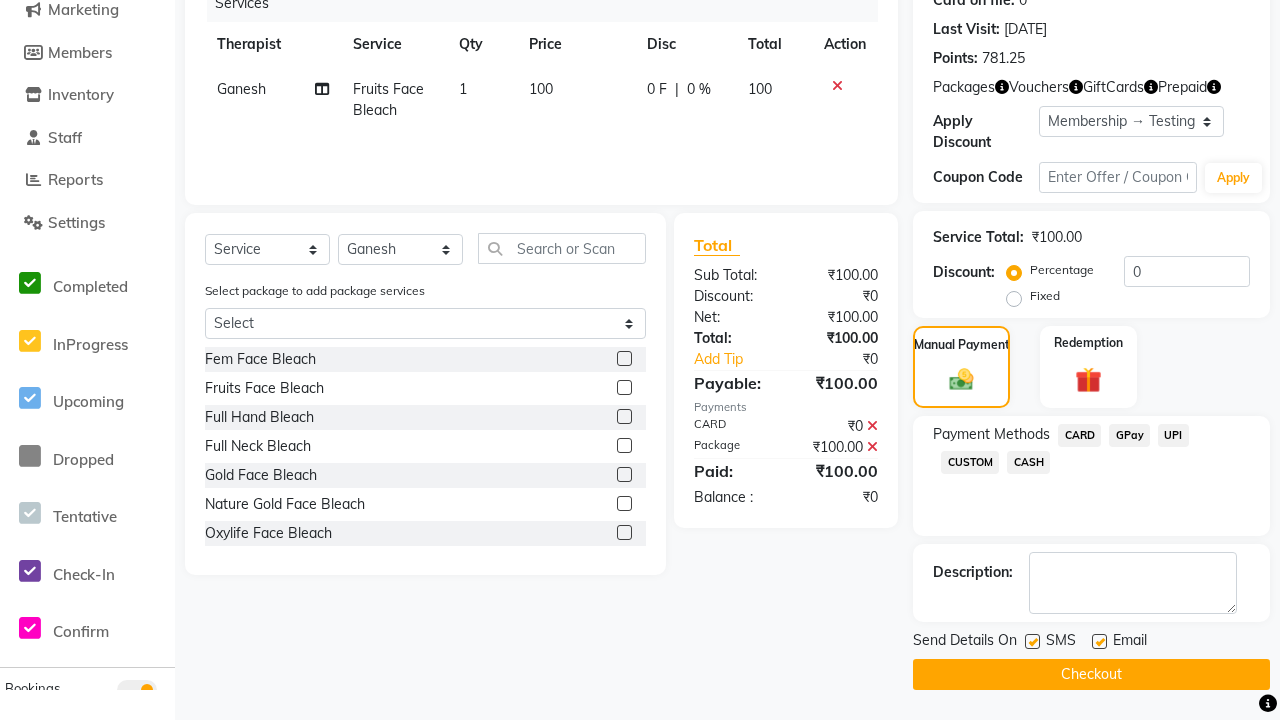 click 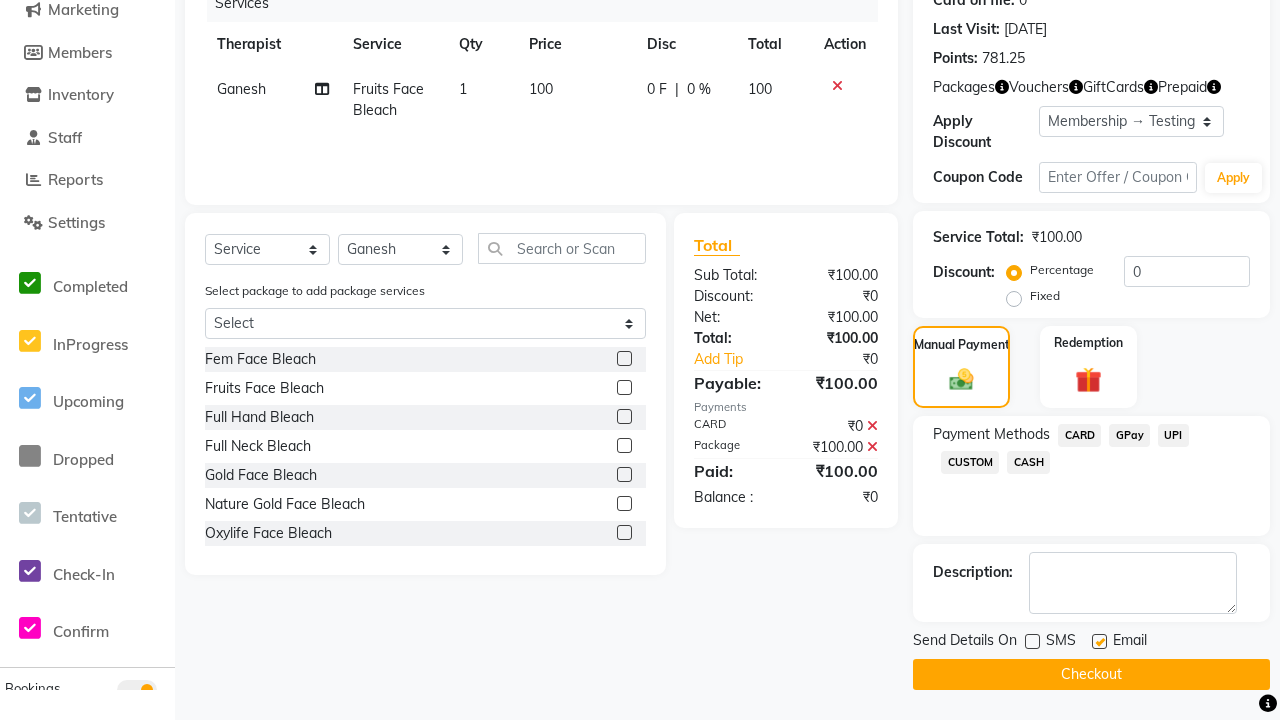 click 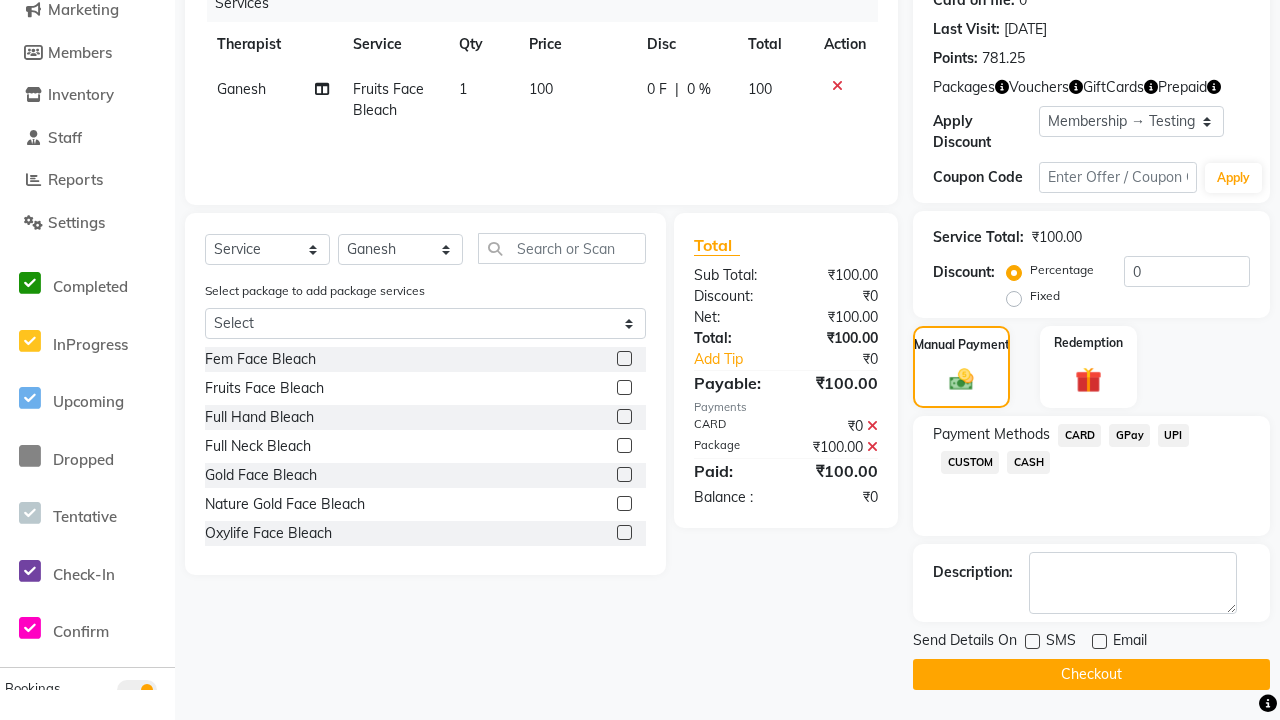 click on "Checkout" 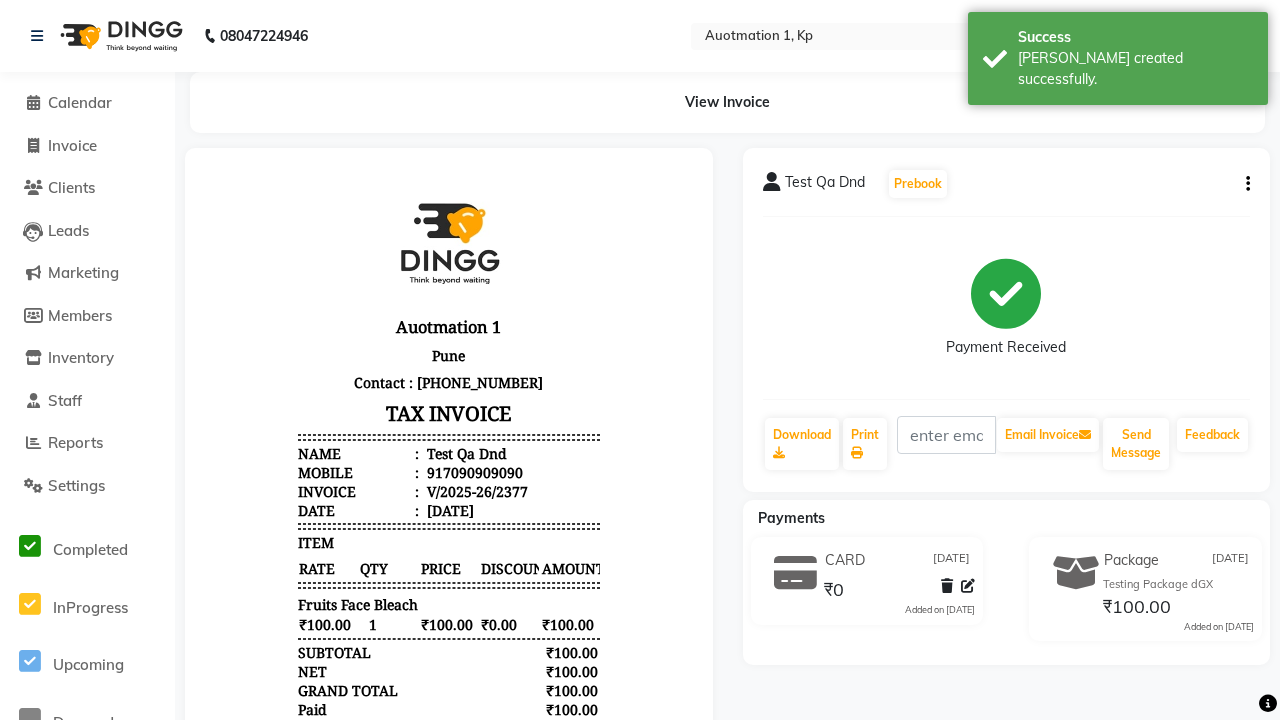 scroll, scrollTop: 0, scrollLeft: 0, axis: both 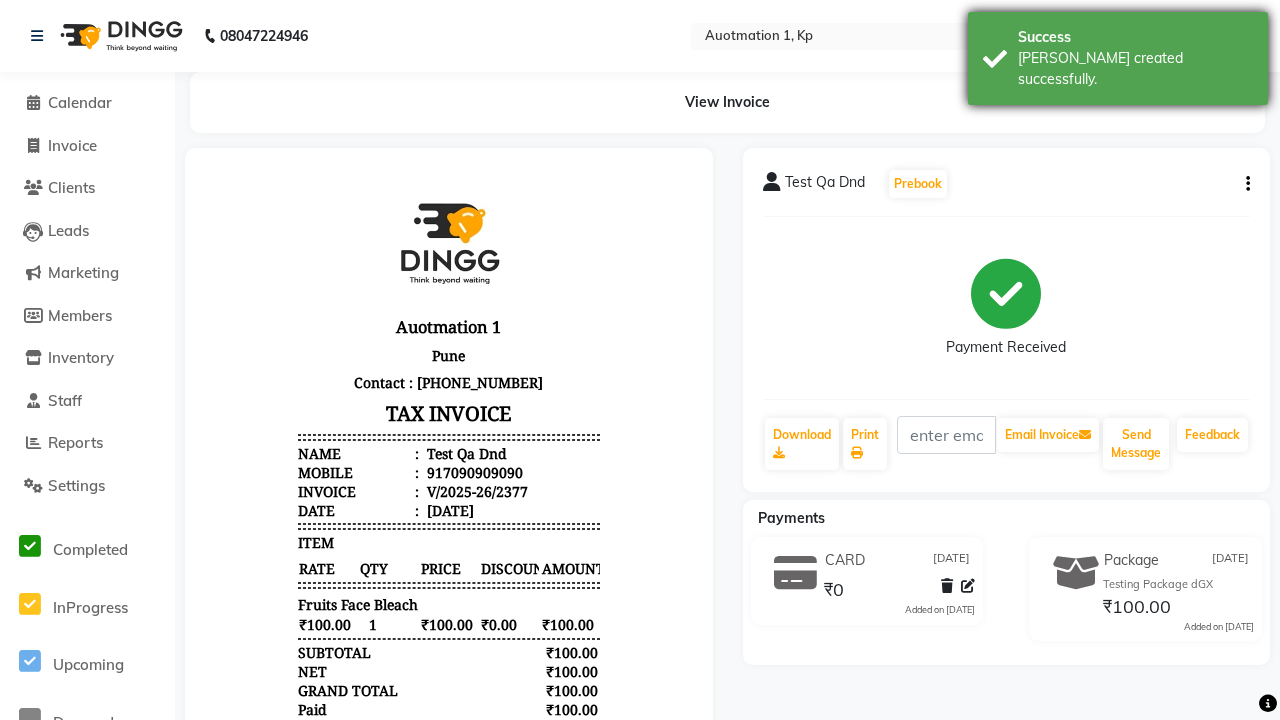 click on "[PERSON_NAME] created successfully." at bounding box center (1135, 69) 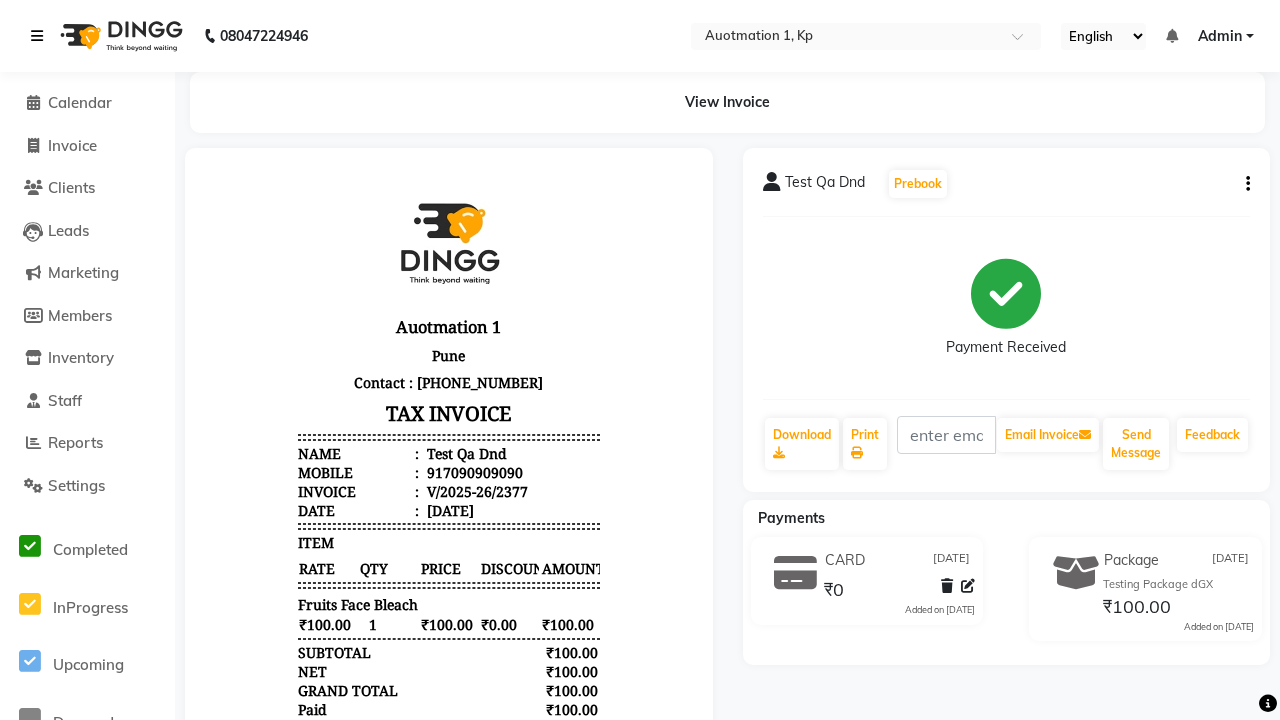 click at bounding box center (37, 36) 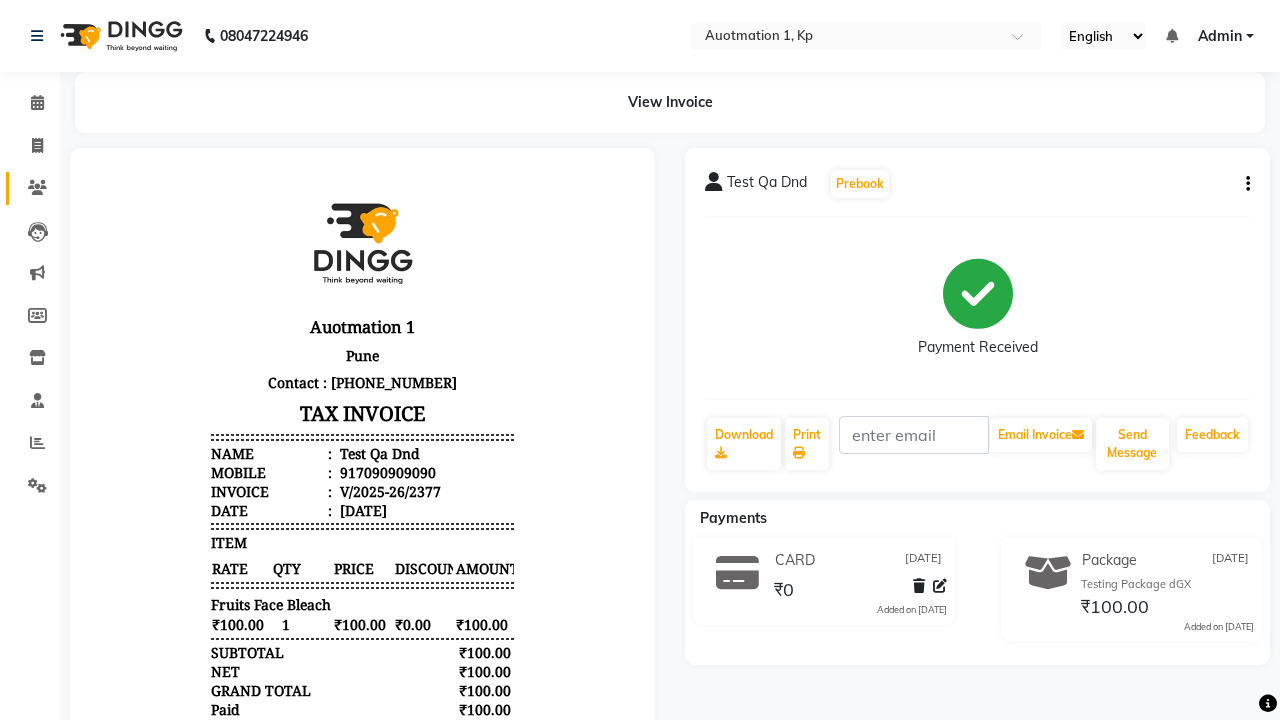 click 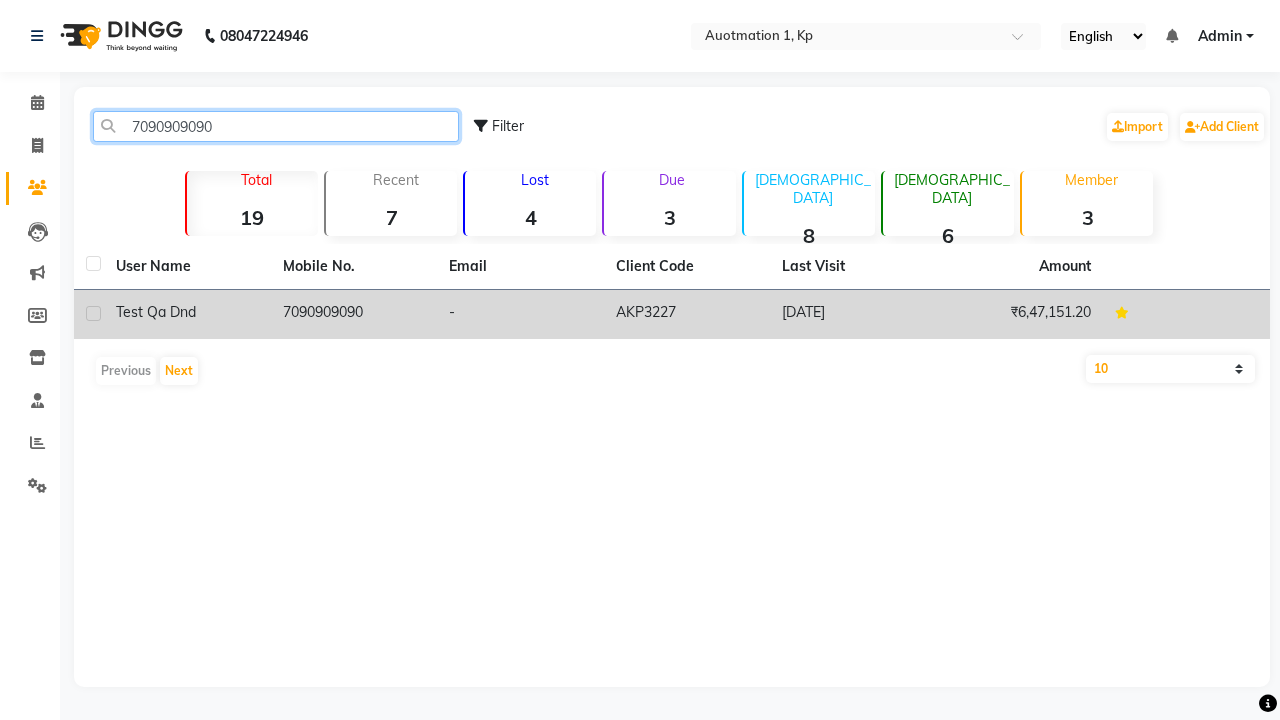 type on "7090909090" 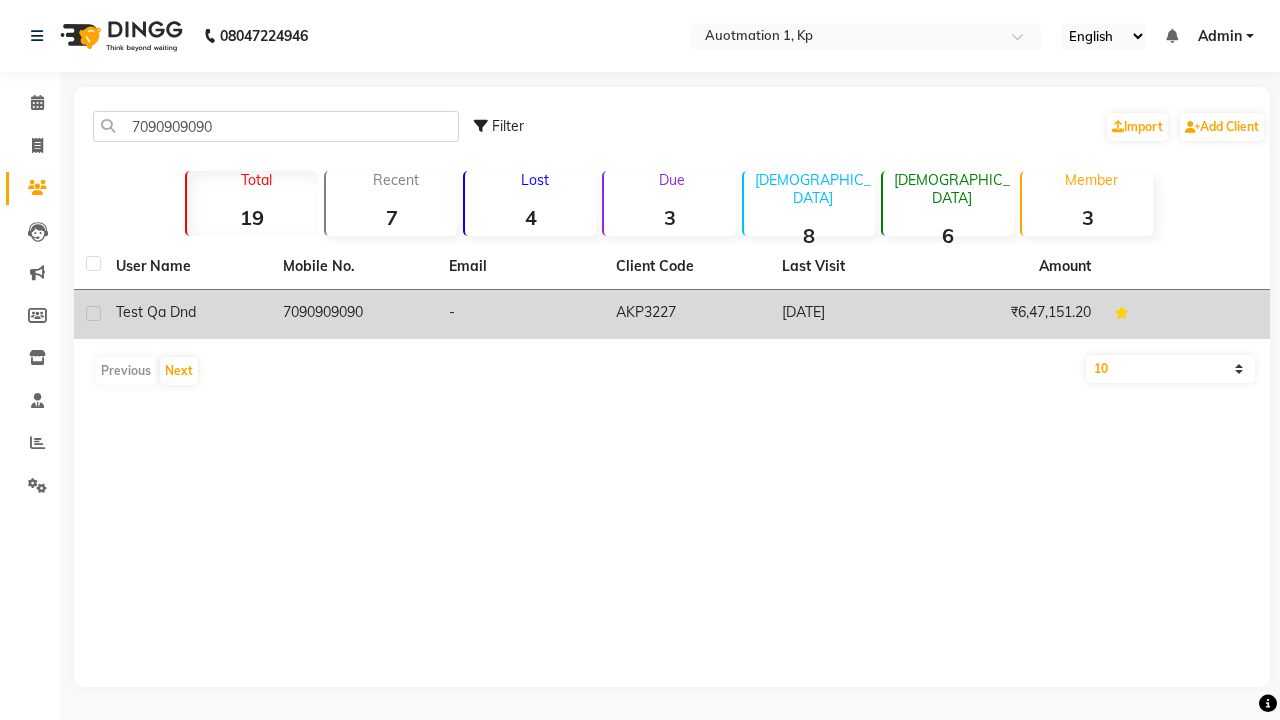 click on "7090909090" 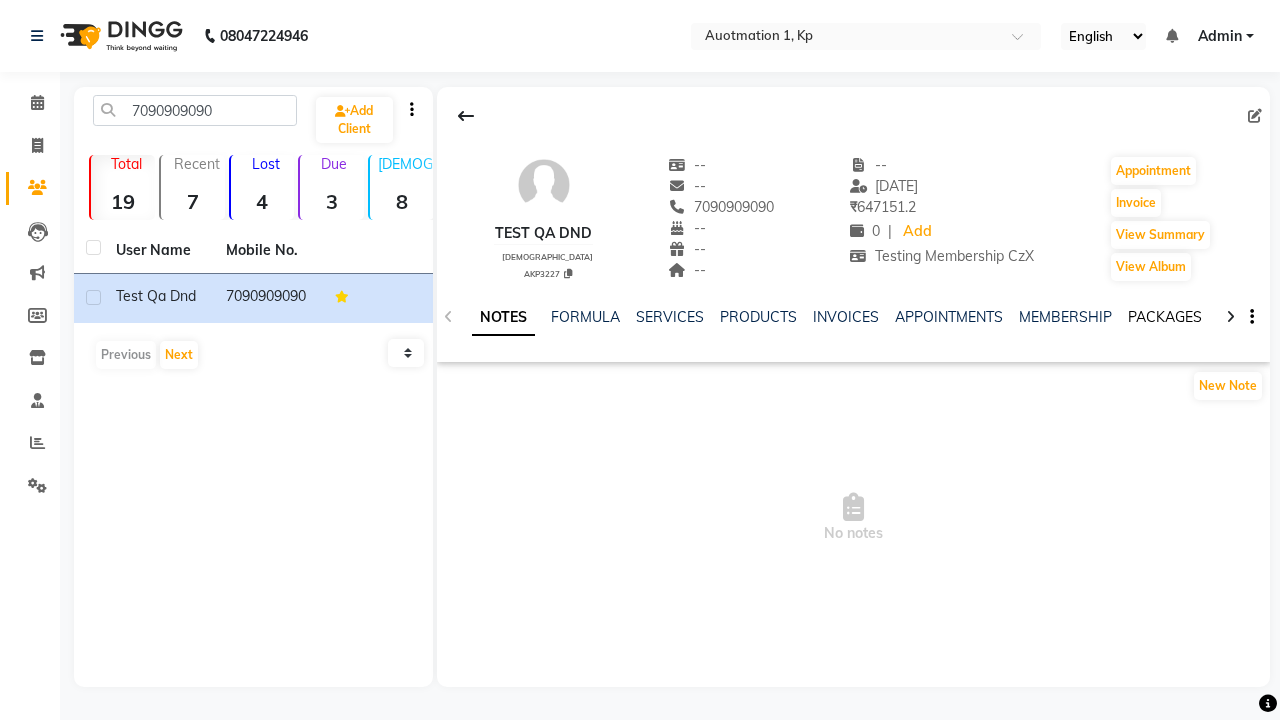 click on "PACKAGES" 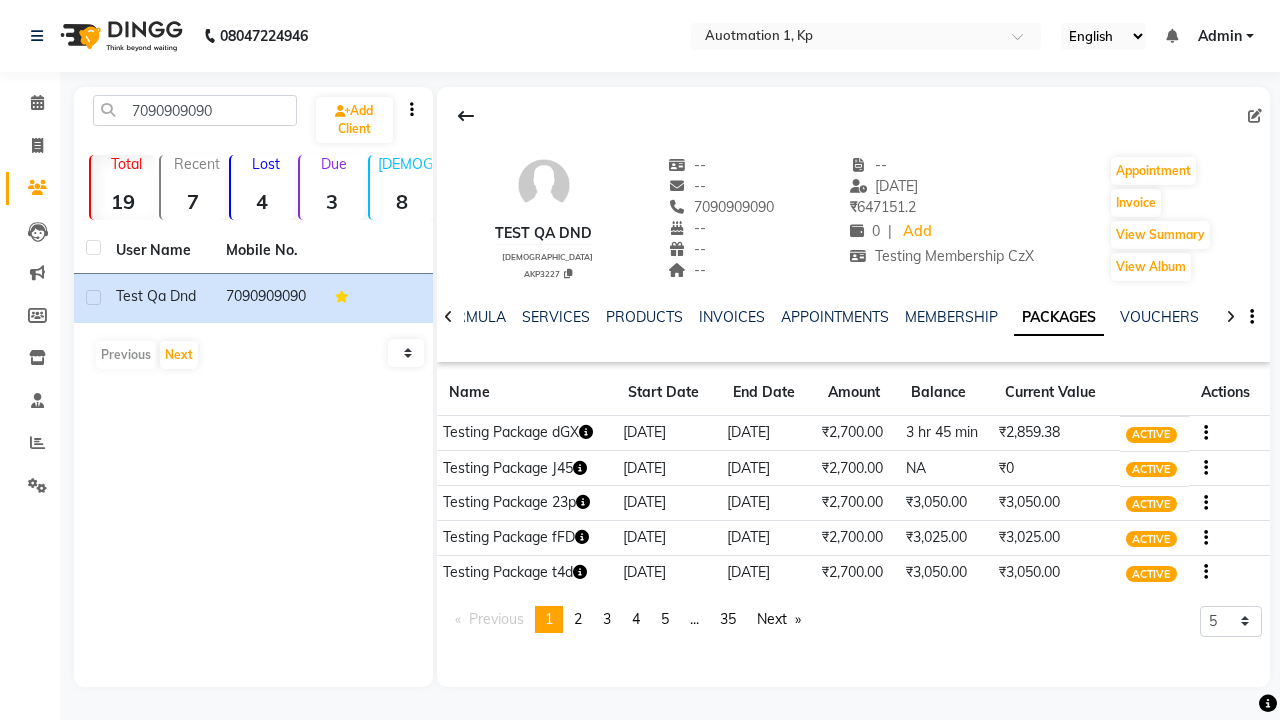 click 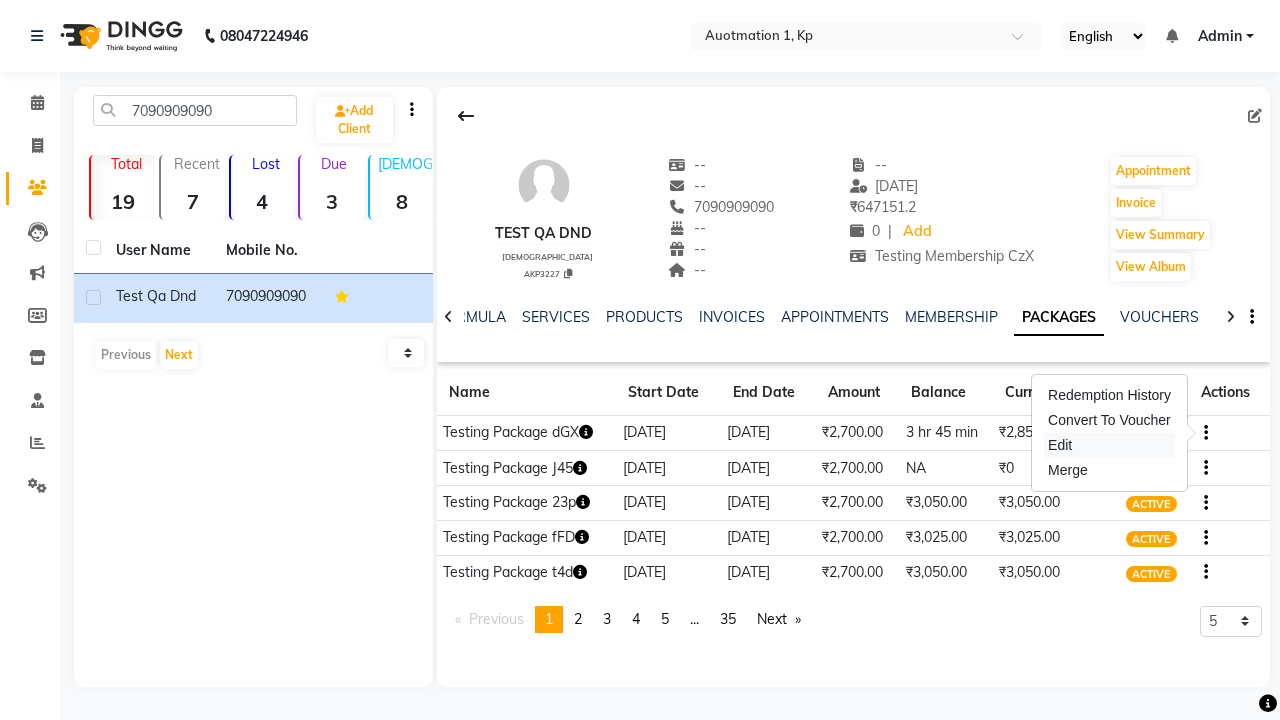 click on "Edit" at bounding box center (1109, 445) 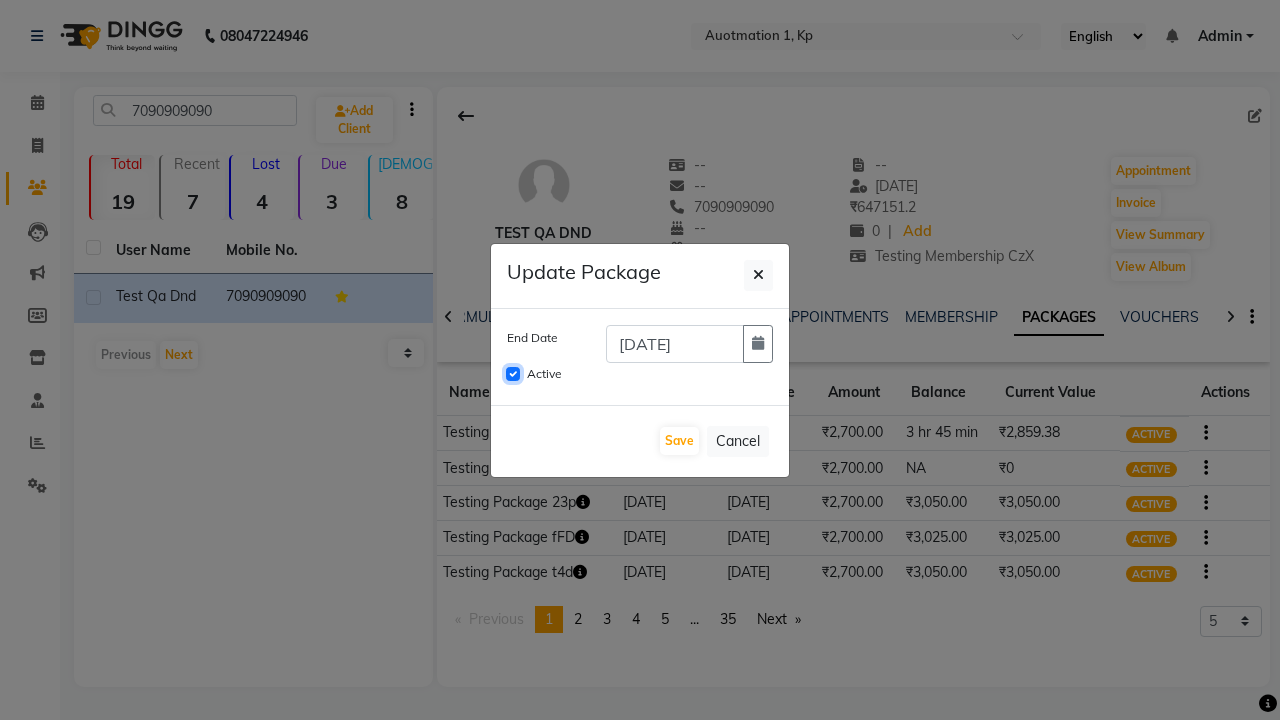 click on "Active" at bounding box center [513, 374] 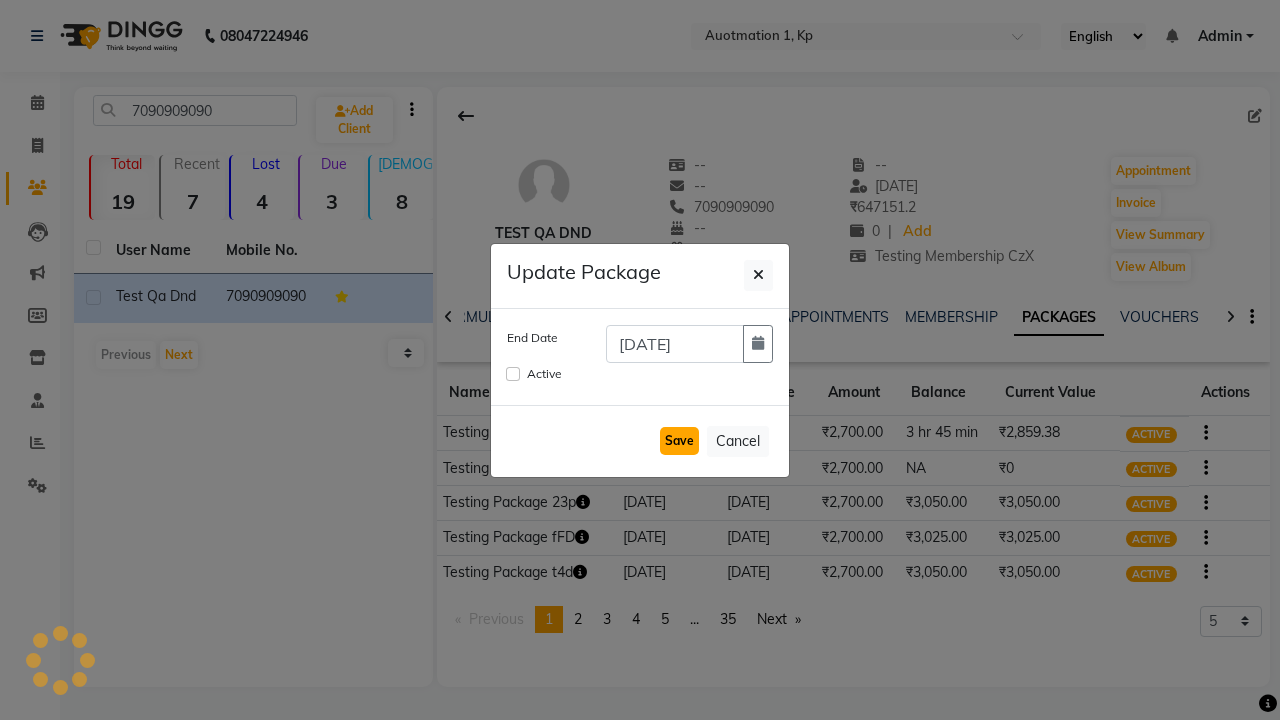 click on "Save" 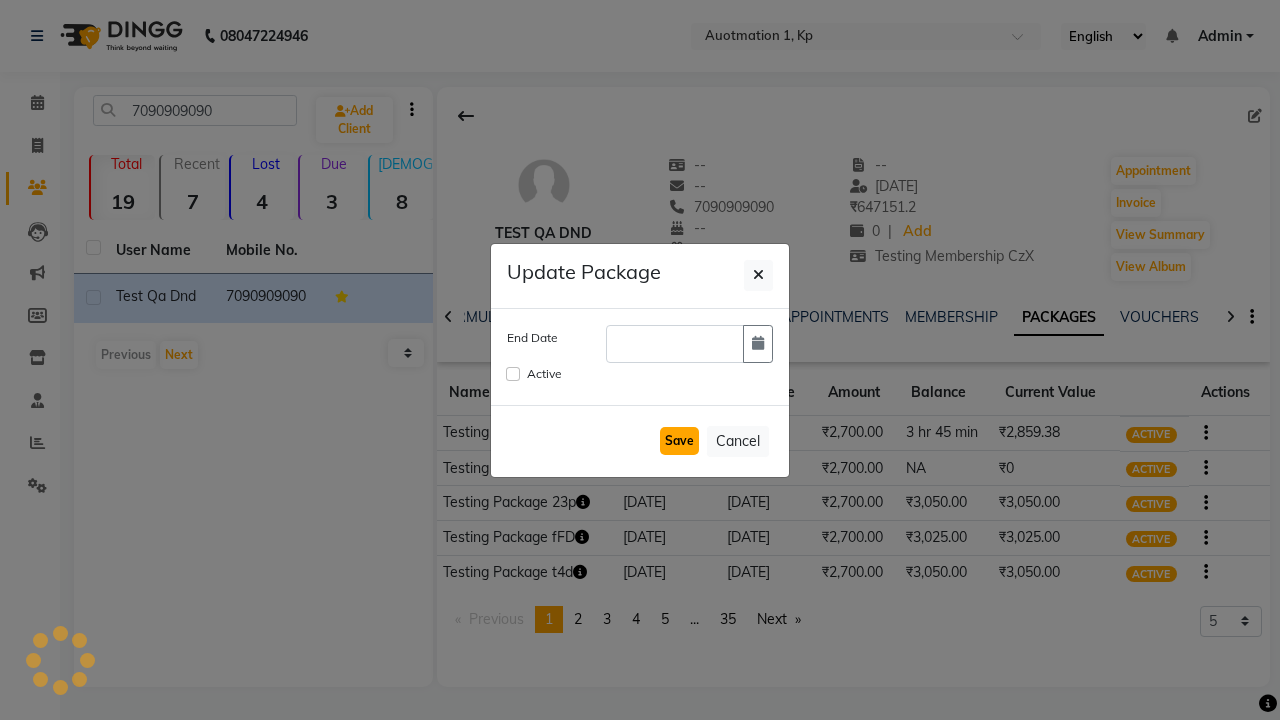 checkbox on "false" 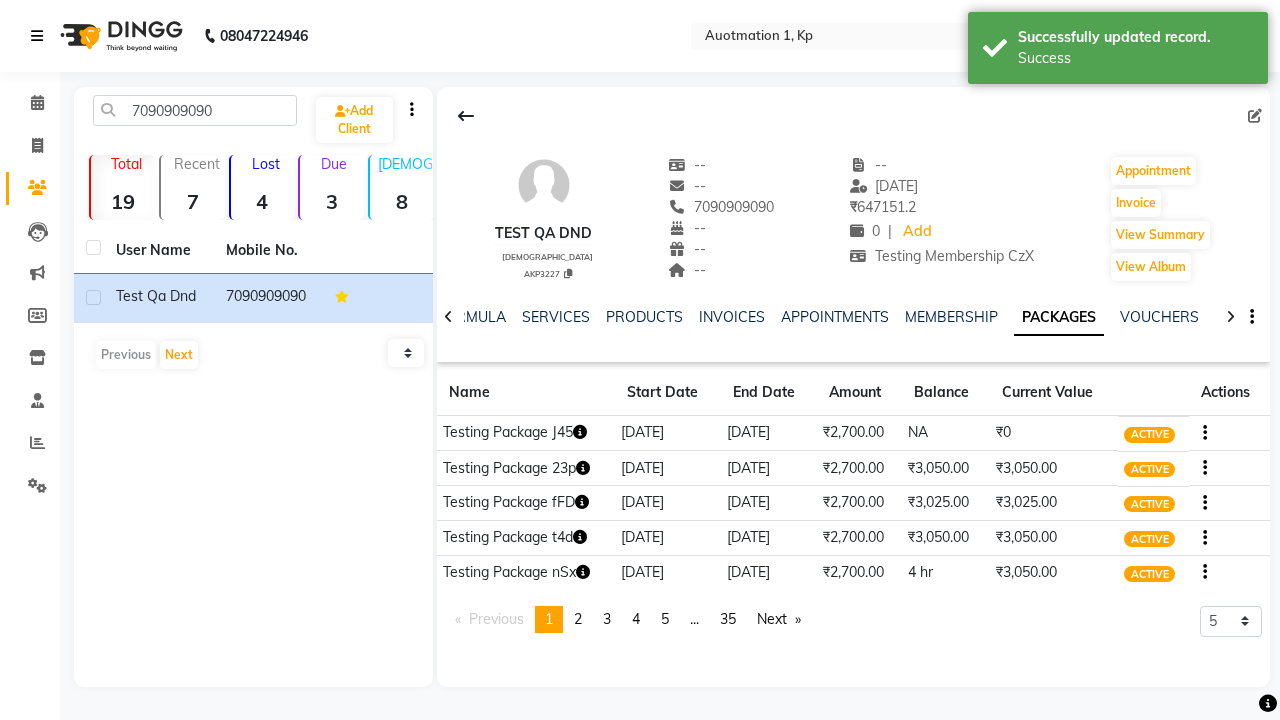 click on "Success" at bounding box center [1135, 58] 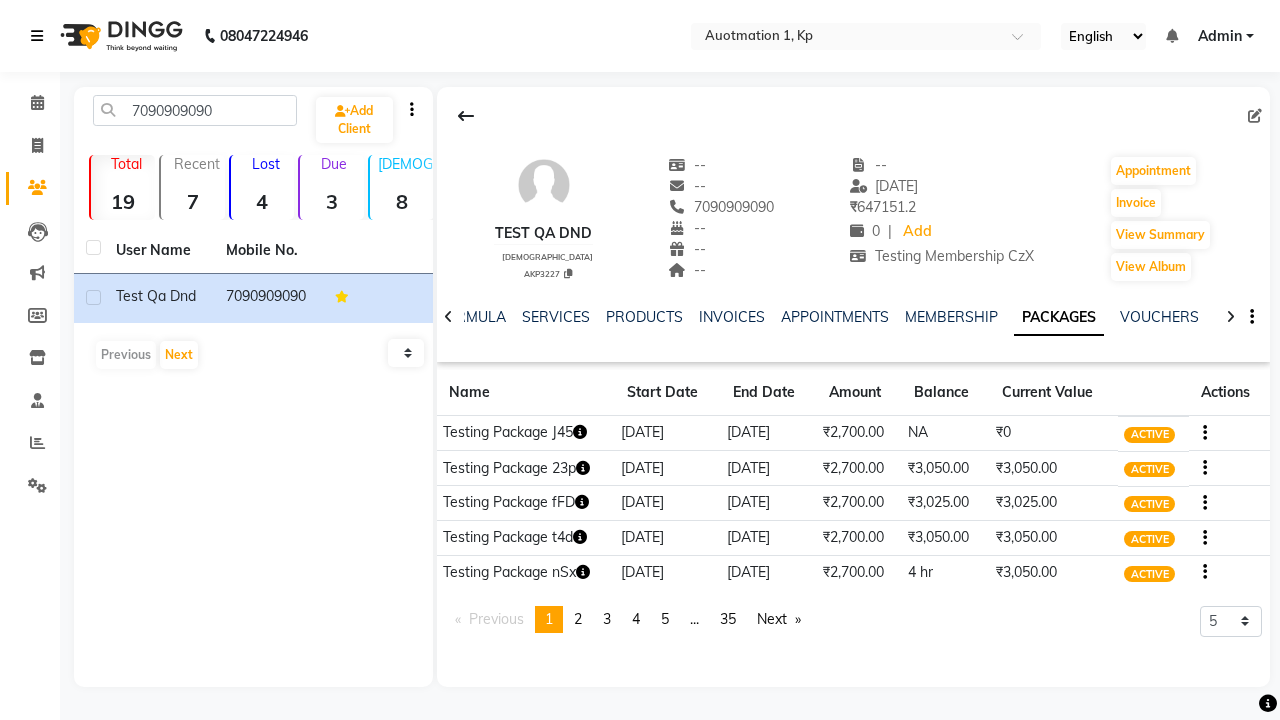 click at bounding box center [37, 36] 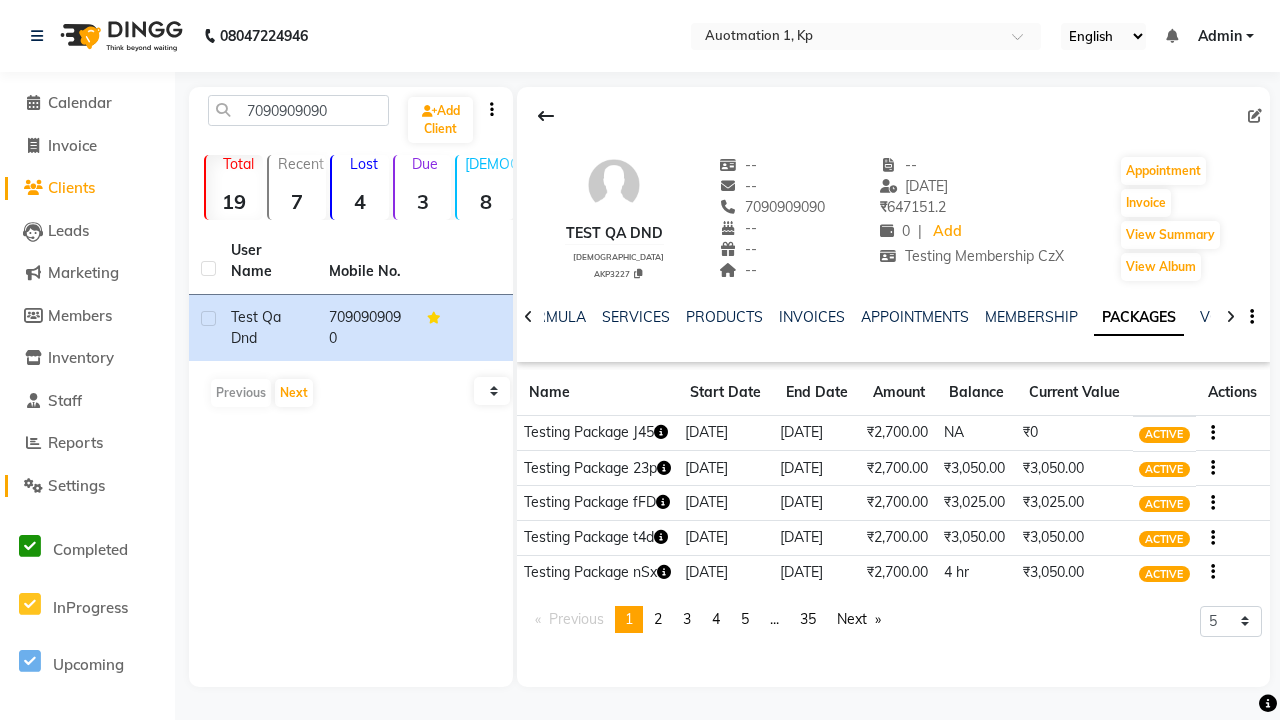 click on "Settings" 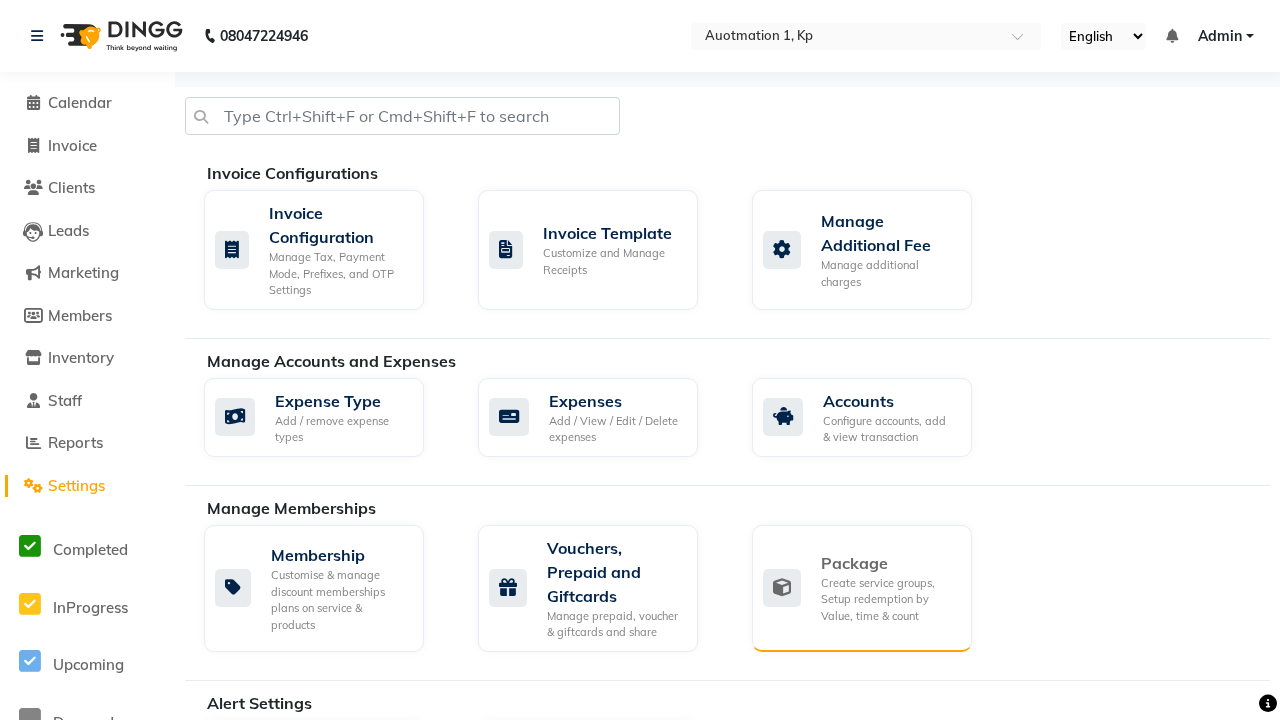 click on "Package" 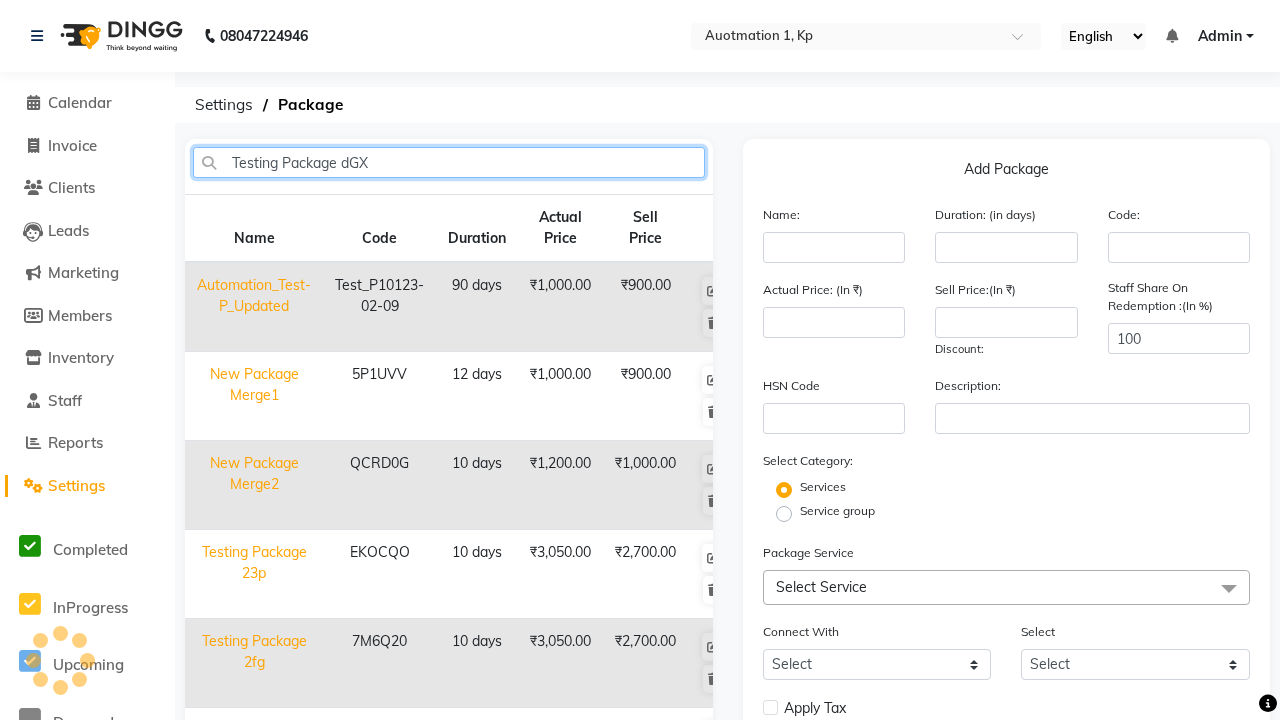 type on "Testing Package dGX" 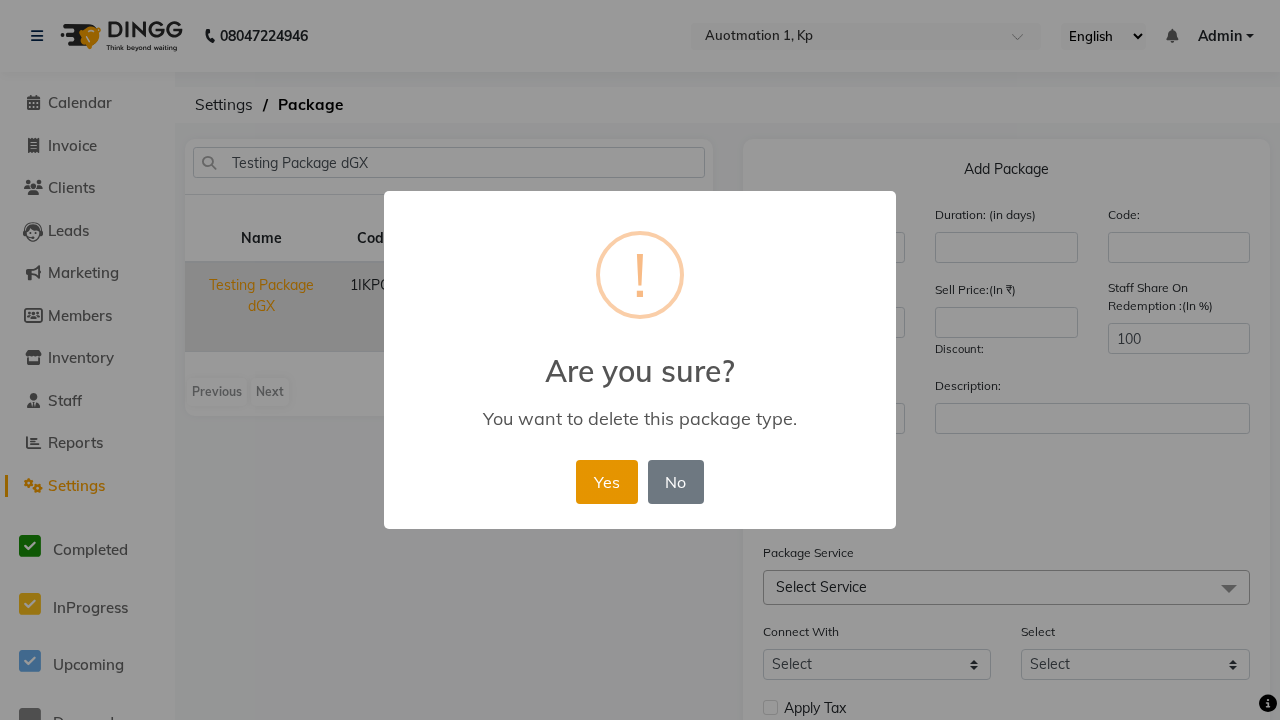 click on "Yes" at bounding box center (606, 482) 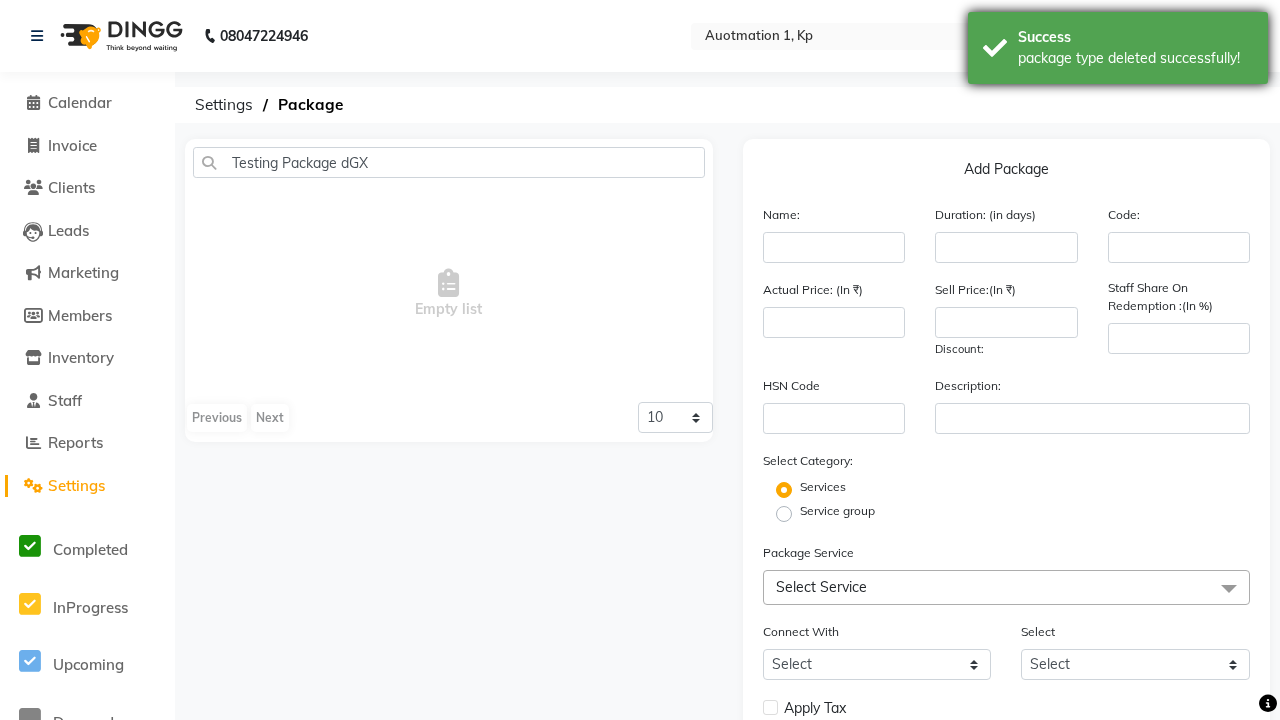 click on "package type deleted successfully!" at bounding box center [1135, 58] 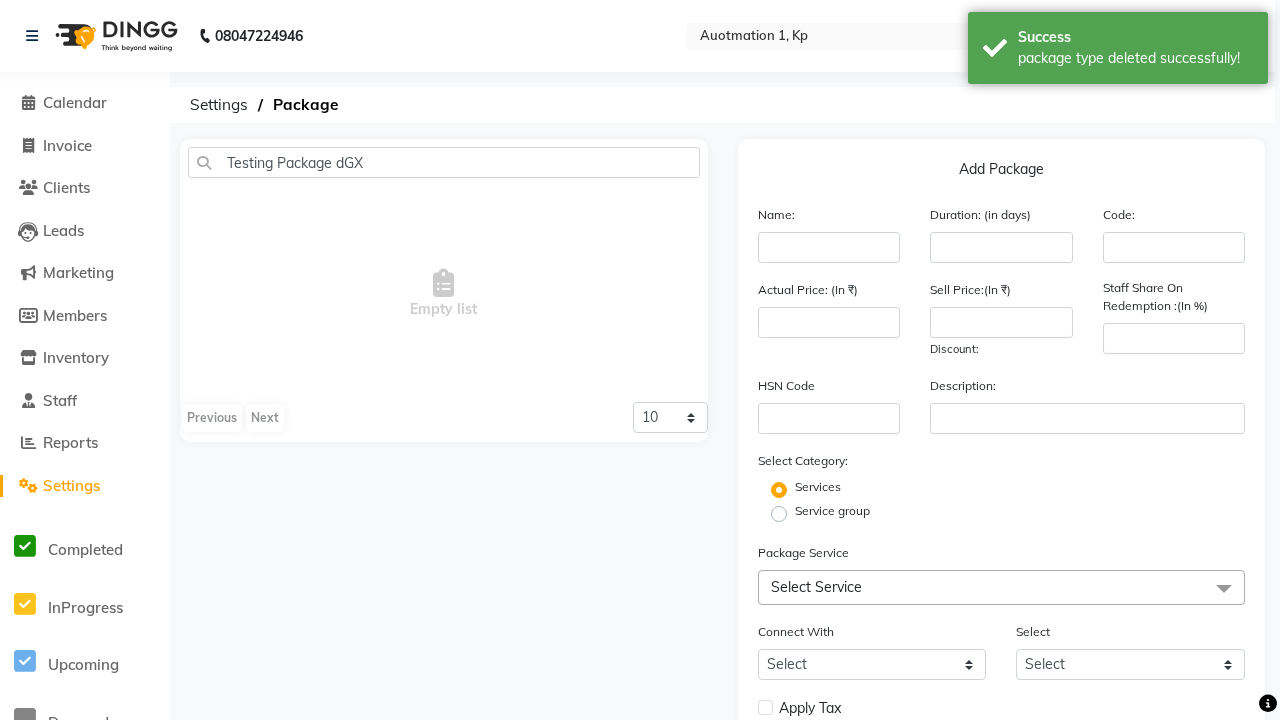 click on "Admin" at bounding box center (1215, 36) 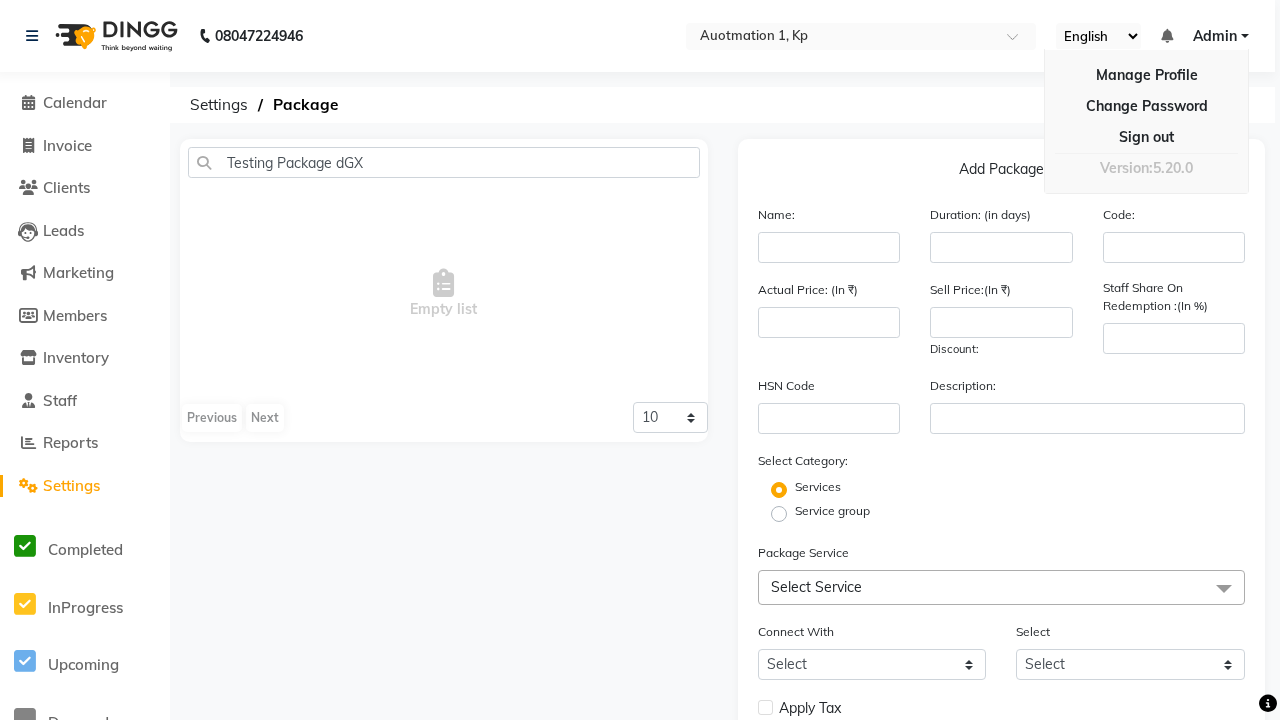 scroll, scrollTop: 26, scrollLeft: 0, axis: vertical 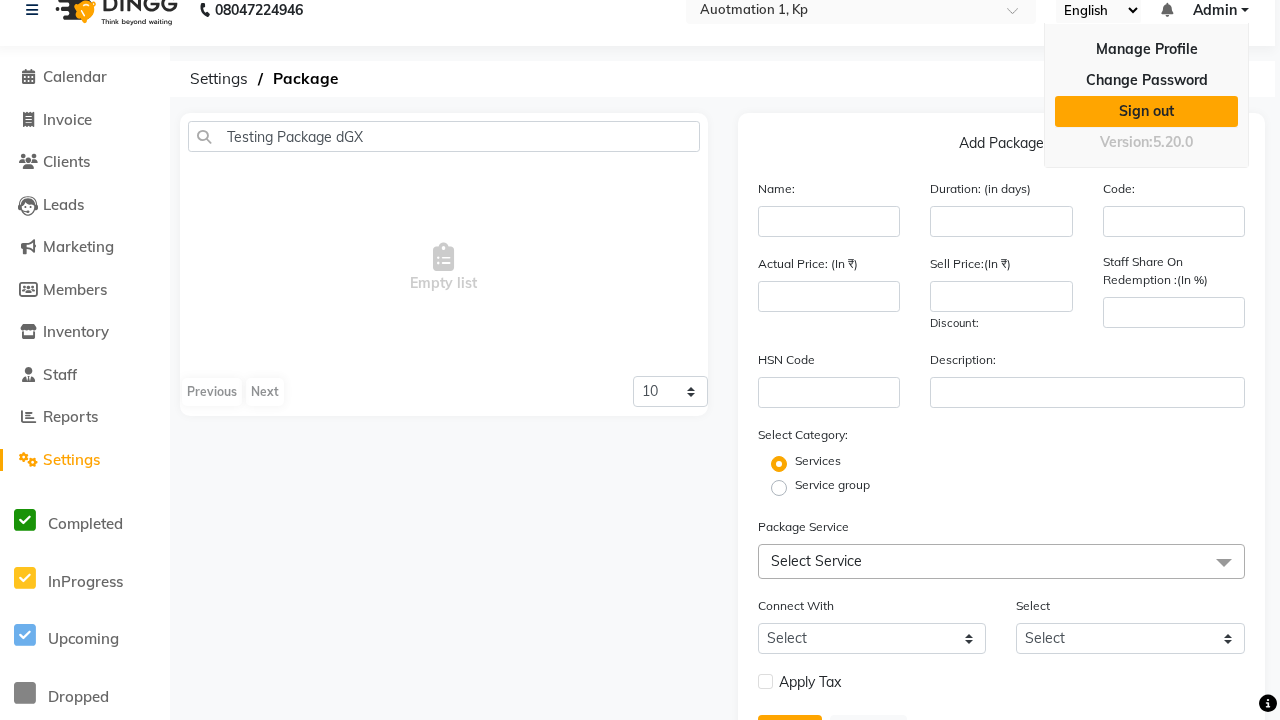 click on "Sign out" at bounding box center (1146, 111) 